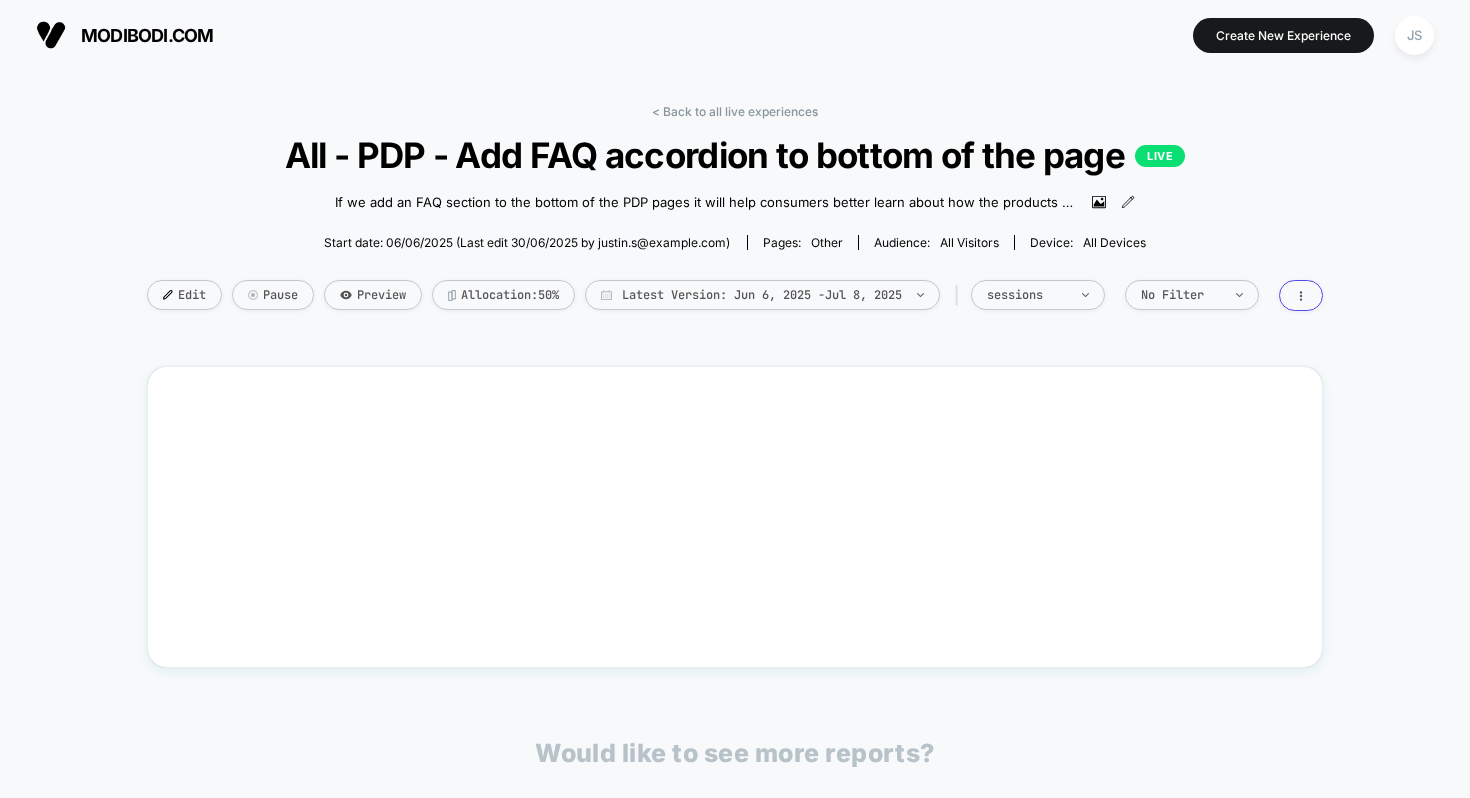 scroll, scrollTop: 0, scrollLeft: 0, axis: both 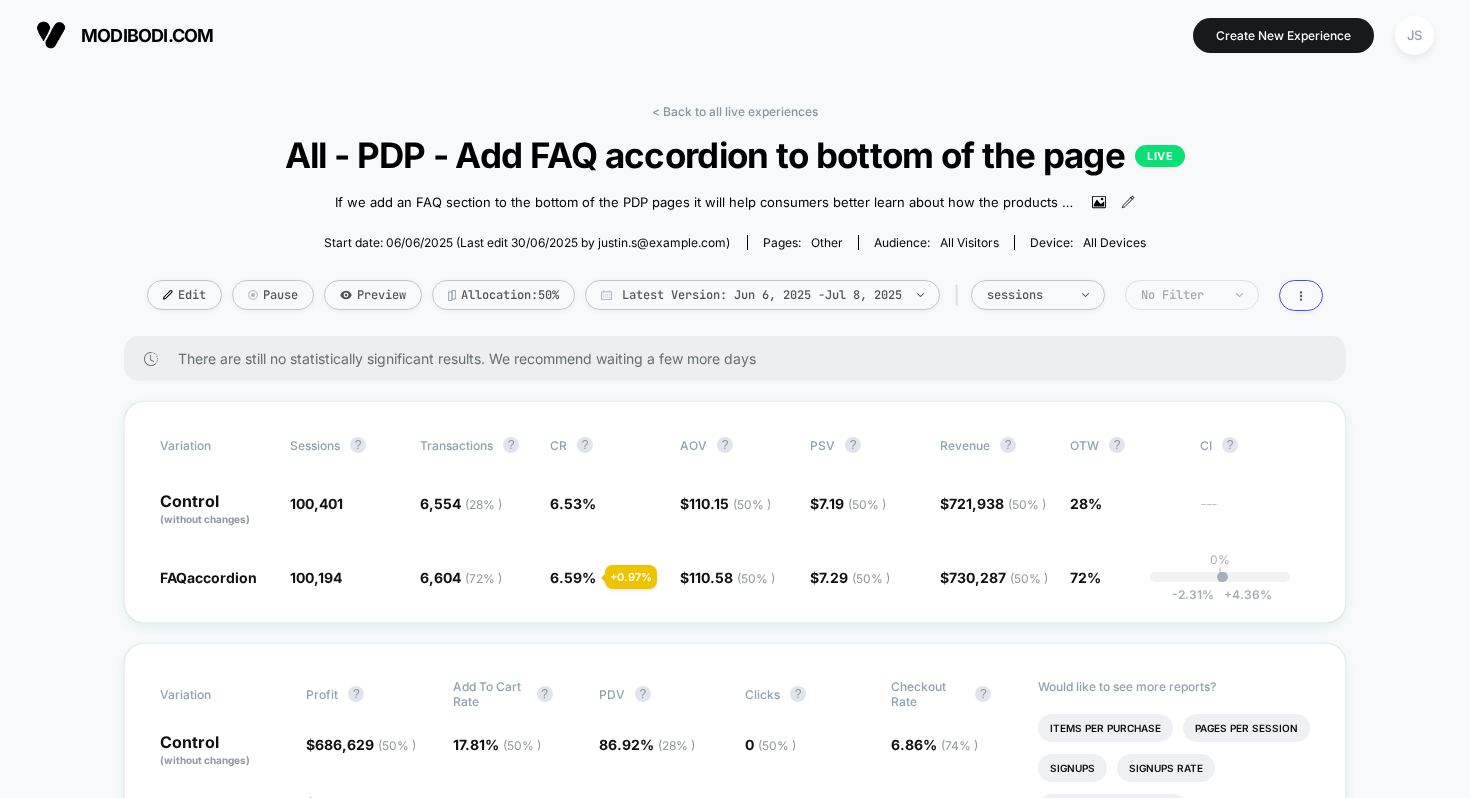 click on "No Filter" at bounding box center [1038, 295] 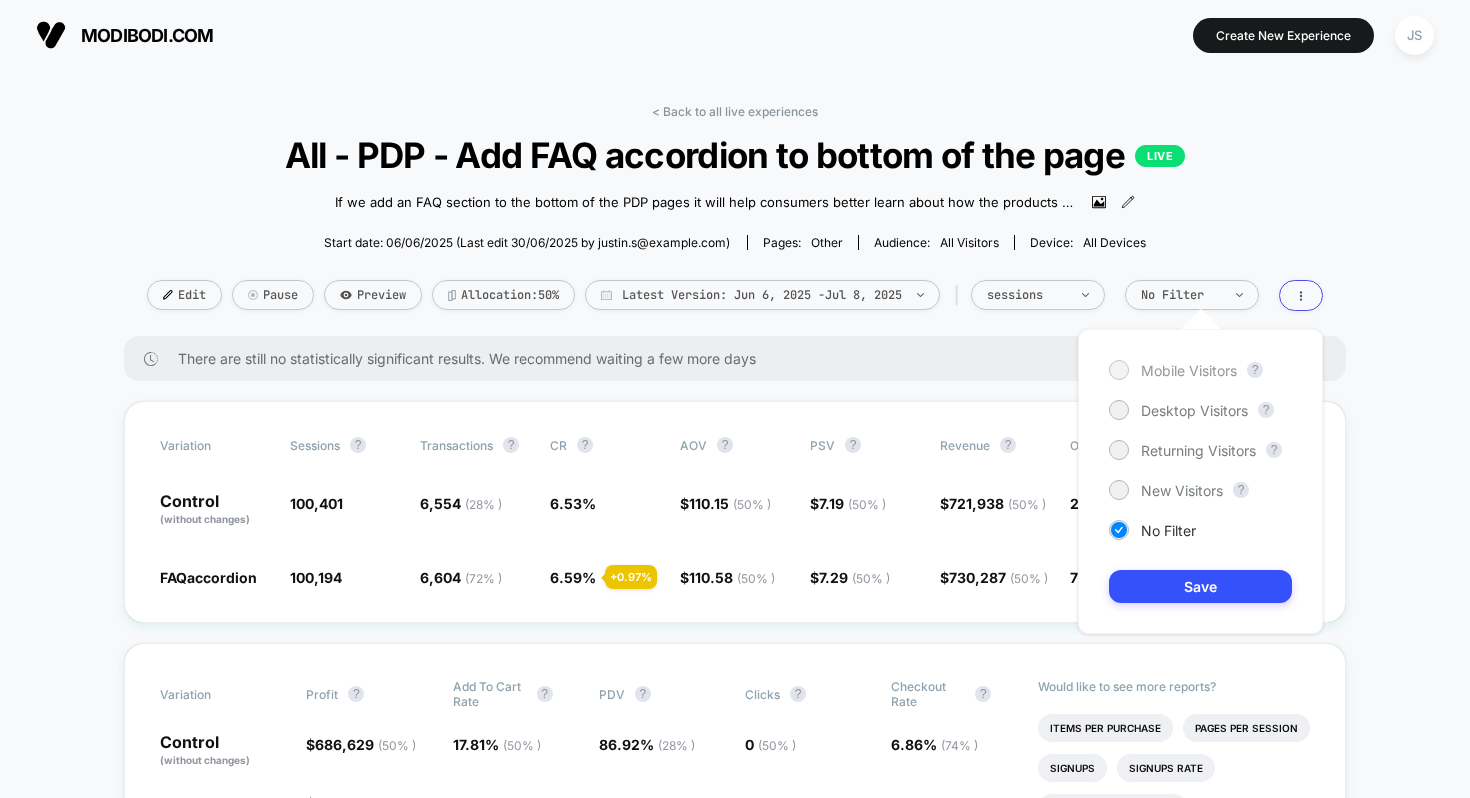 click on "Mobile Visitors" at bounding box center (1189, 370) 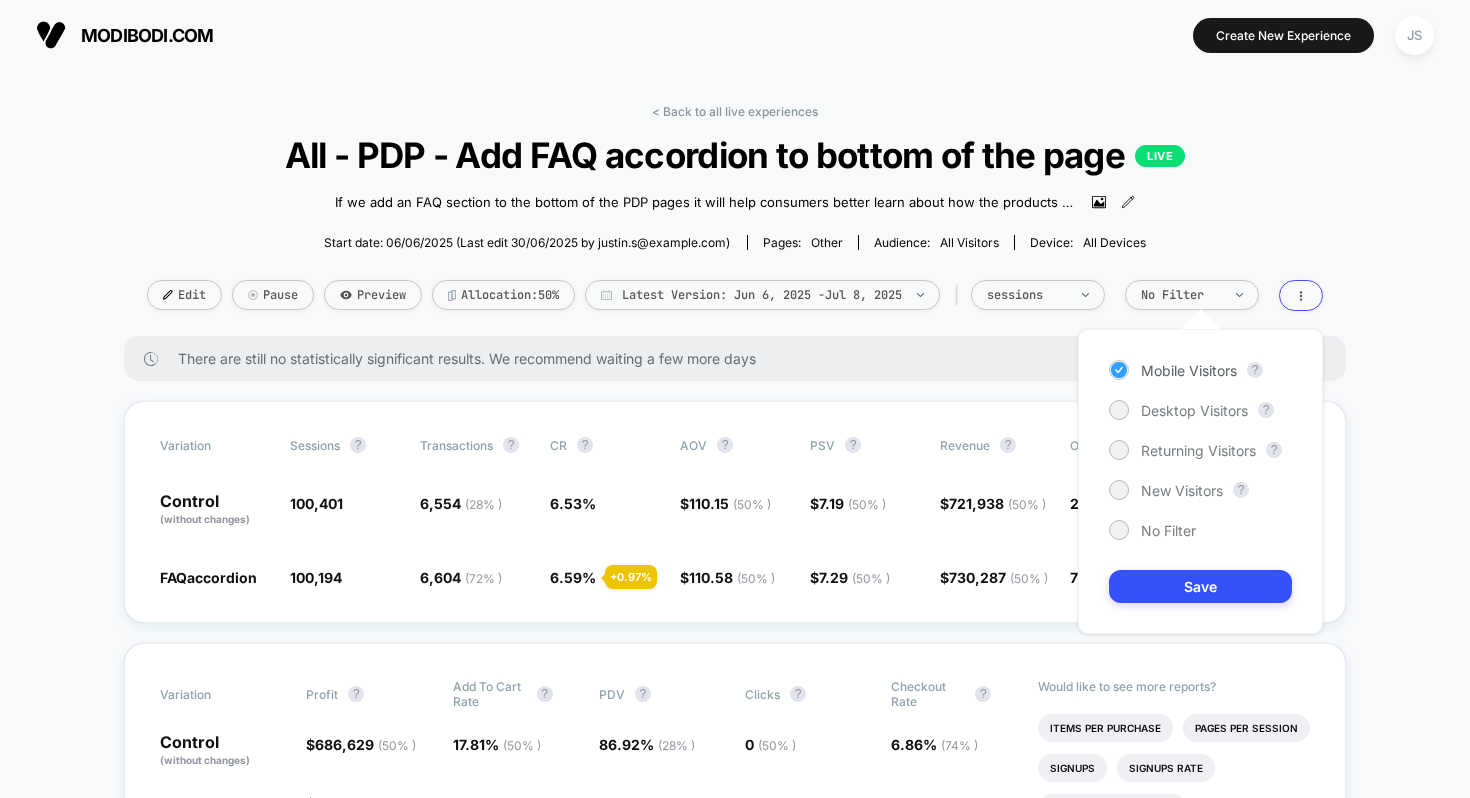 scroll, scrollTop: 0, scrollLeft: 0, axis: both 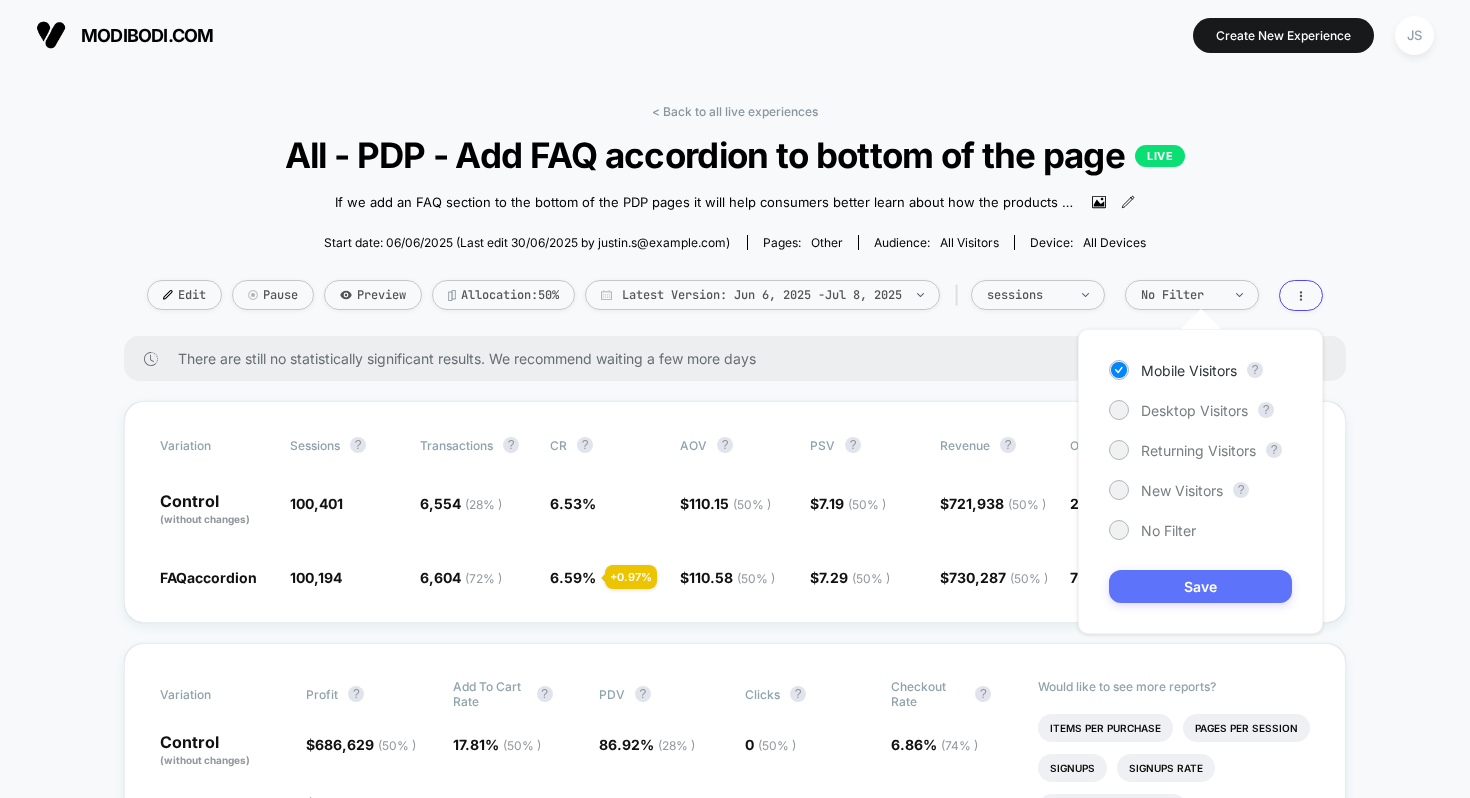 click on "Save" at bounding box center [1200, 586] 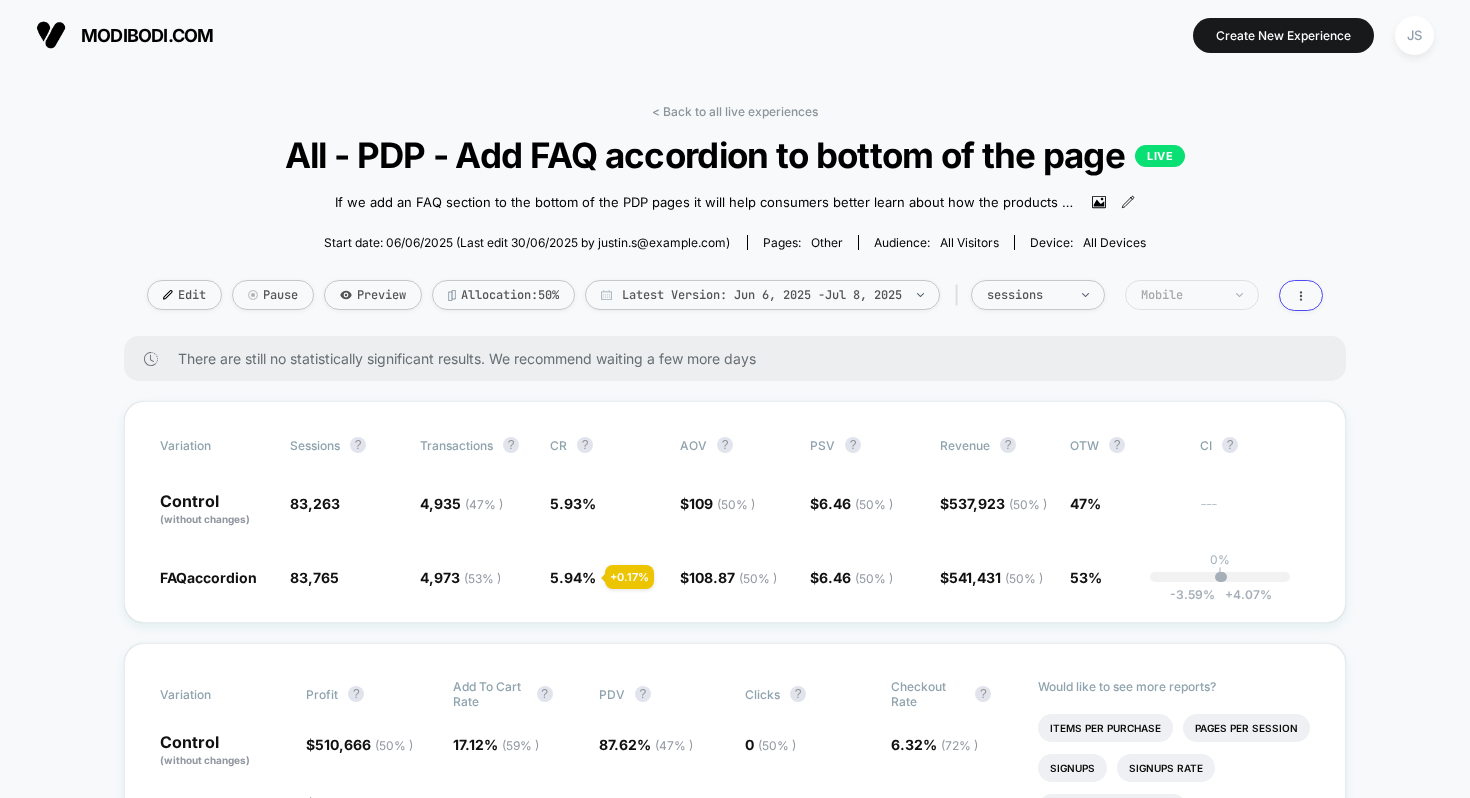 click on "Mobile" at bounding box center [1038, 295] 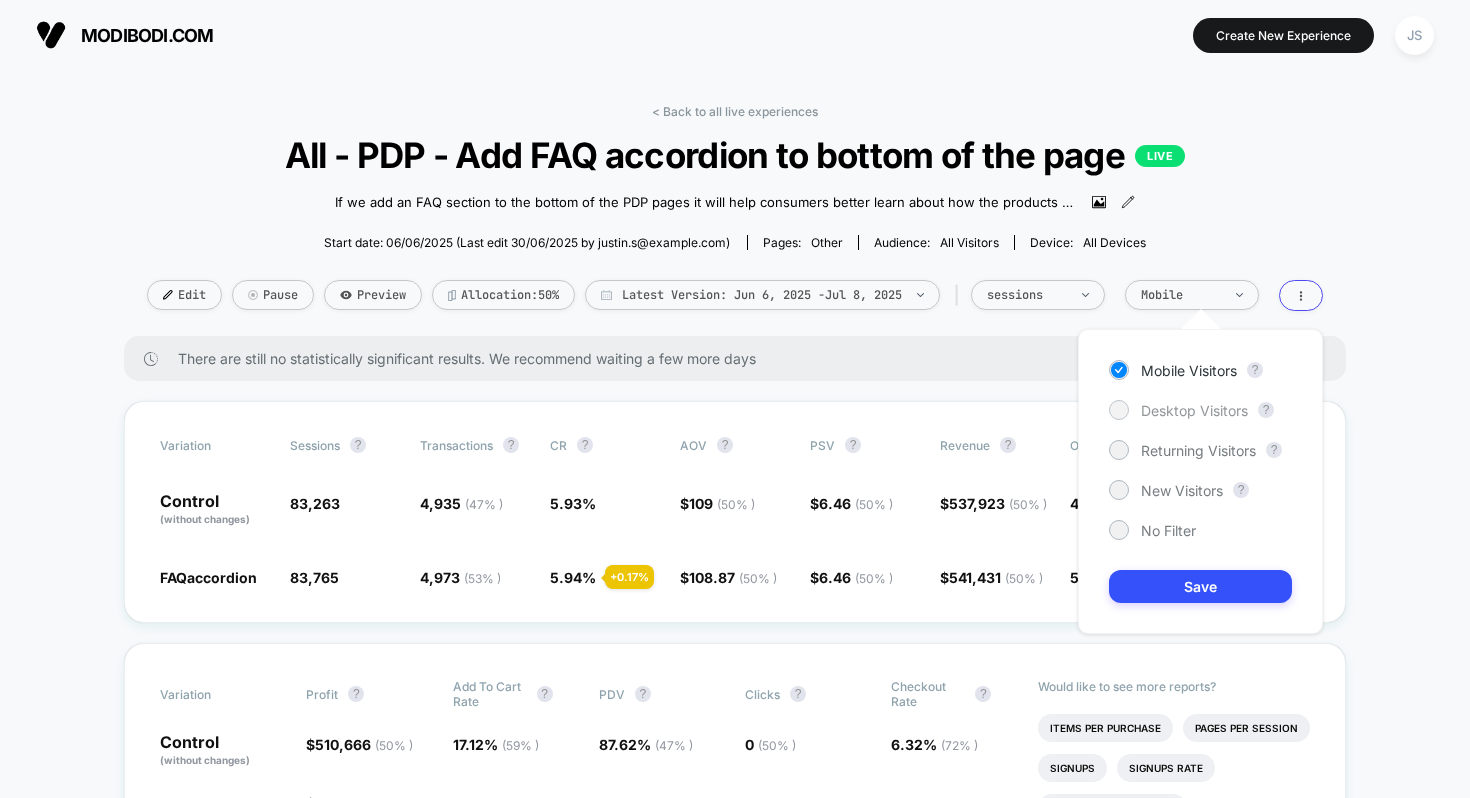 click on "Desktop Visitors" at bounding box center (1194, 410) 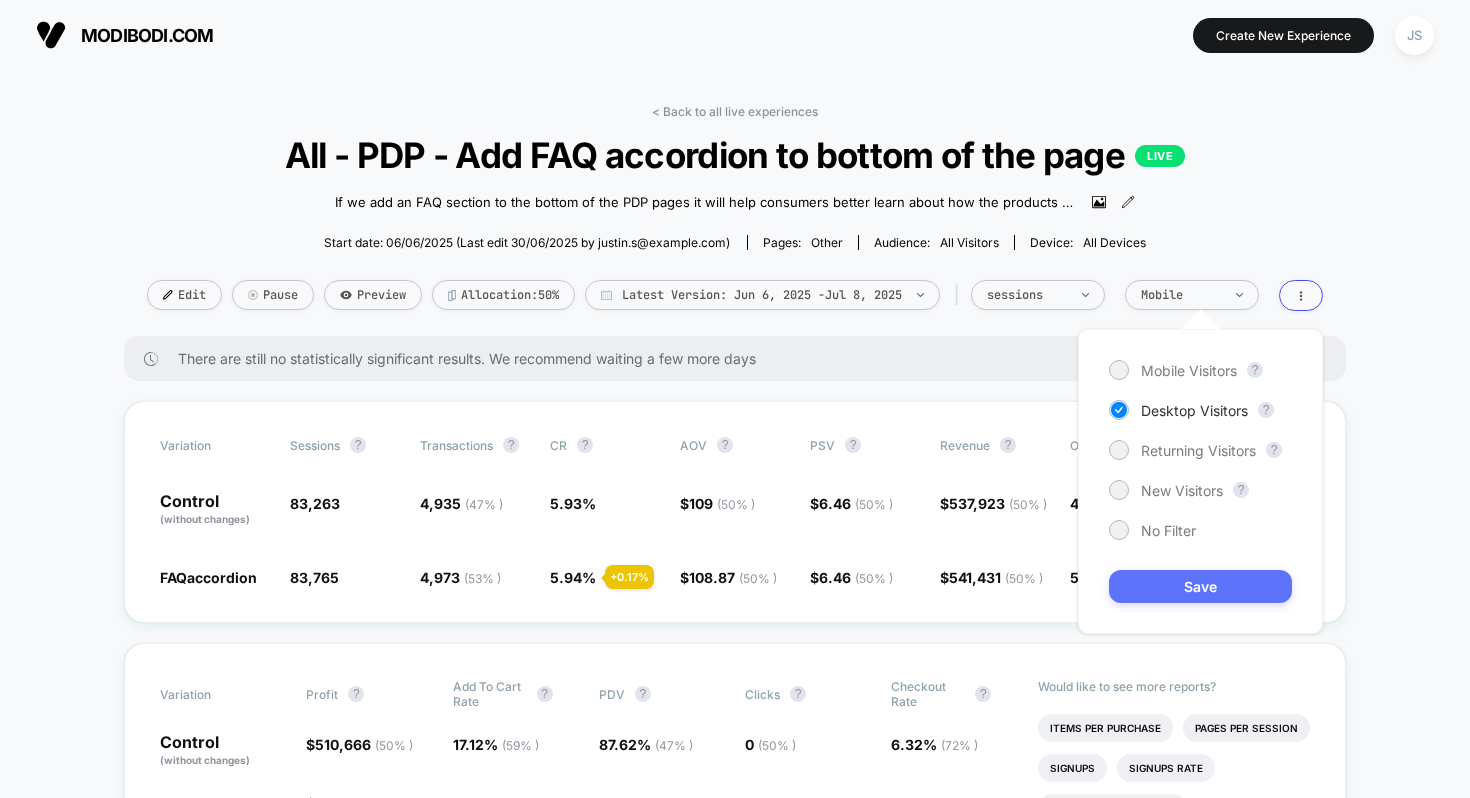 click on "Save" at bounding box center (1200, 586) 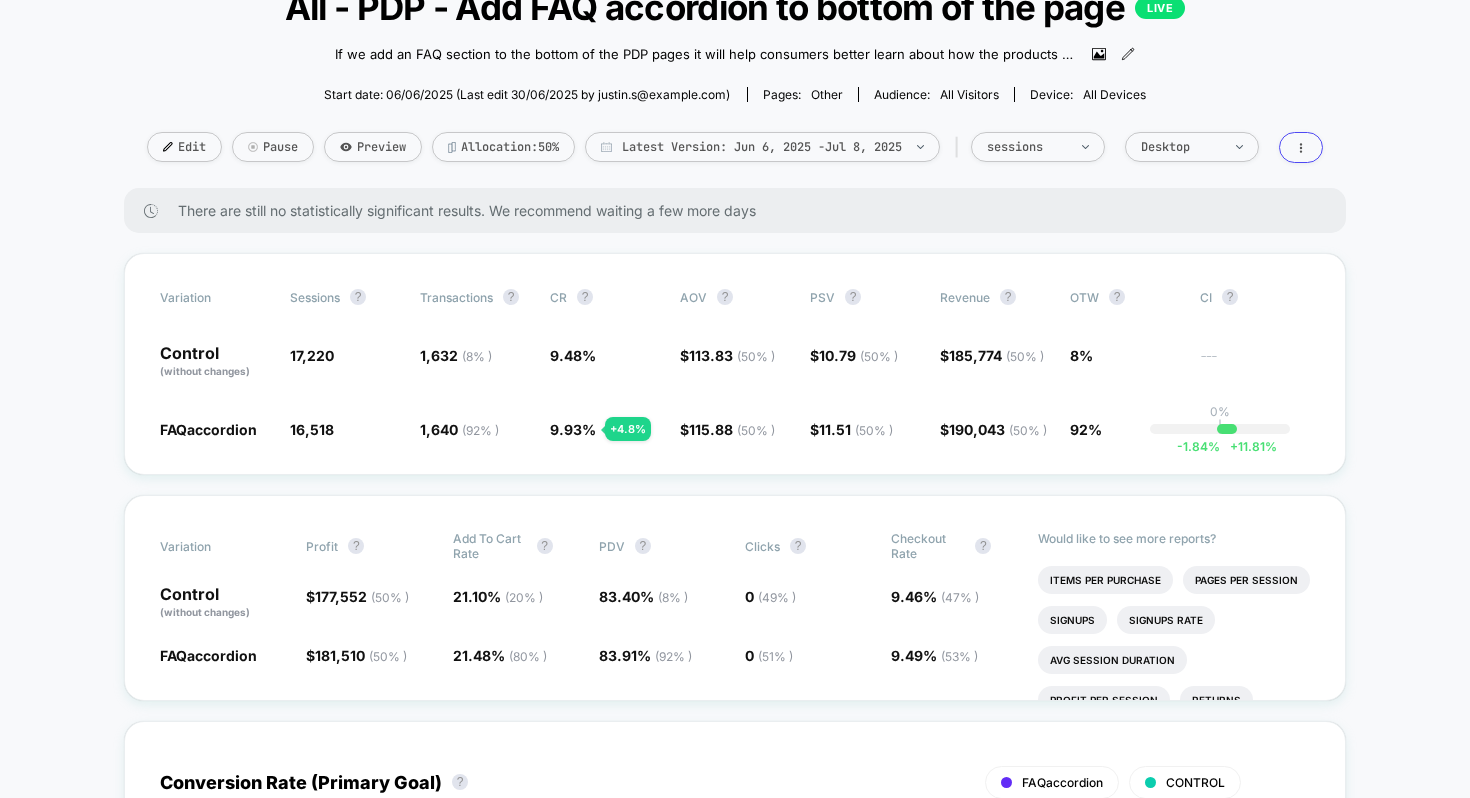 scroll, scrollTop: 149, scrollLeft: 0, axis: vertical 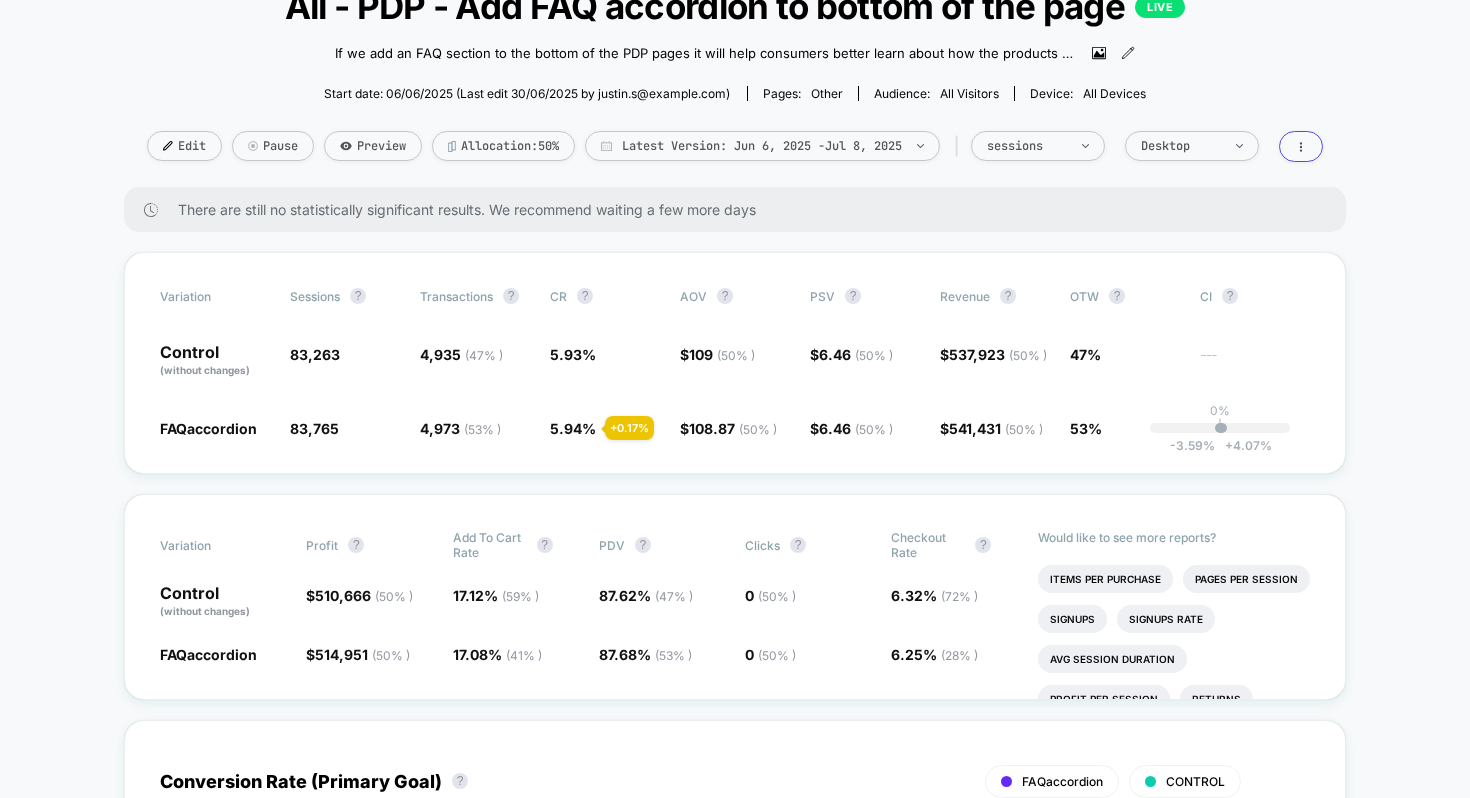 click on "Edit Pause  Preview Allocation:  50% Latest Version:     Jun 6, 2025    -    Jul 8, 2025 |   sessions   Desktop" at bounding box center [735, 146] 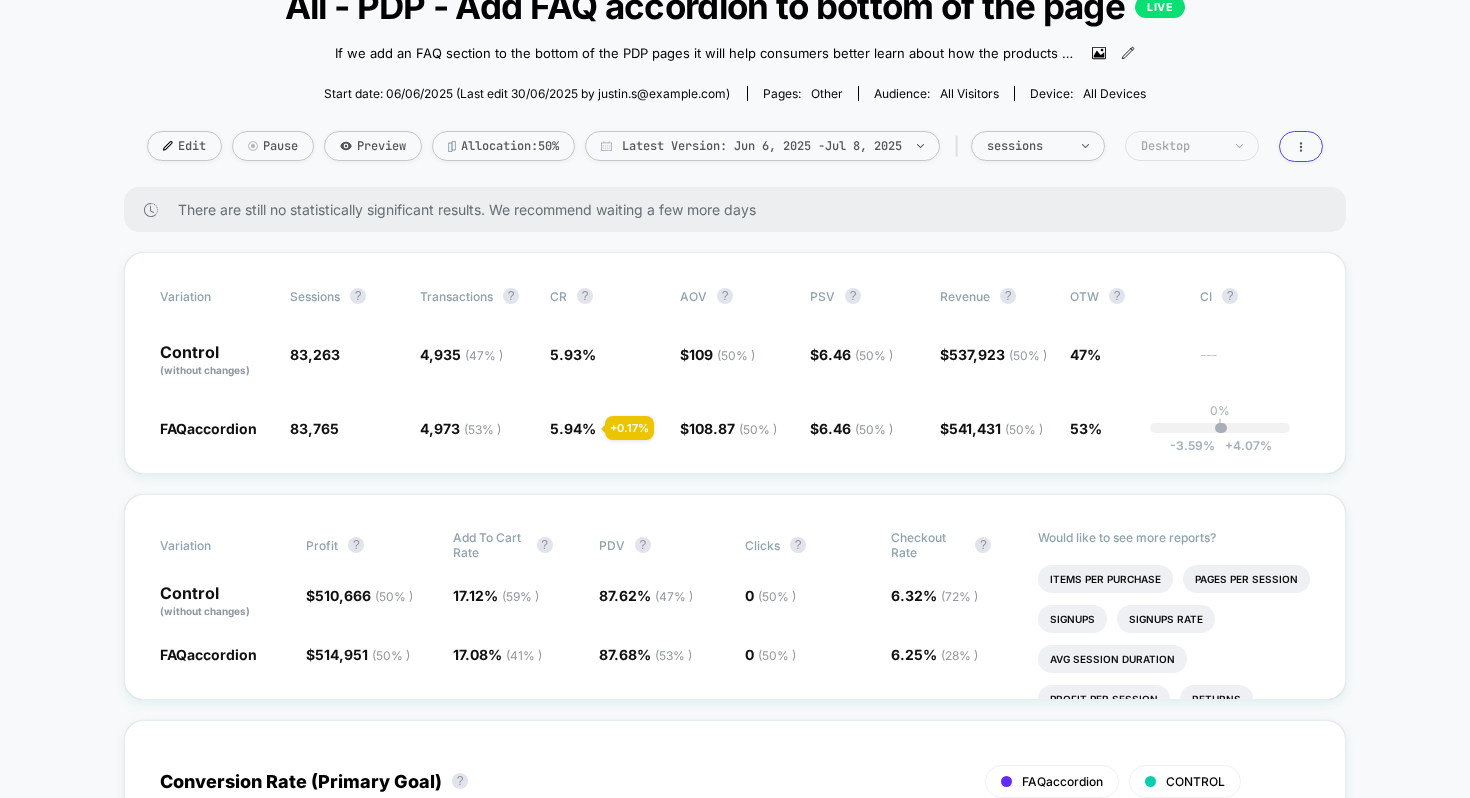 click on "Desktop" at bounding box center (1027, 146) 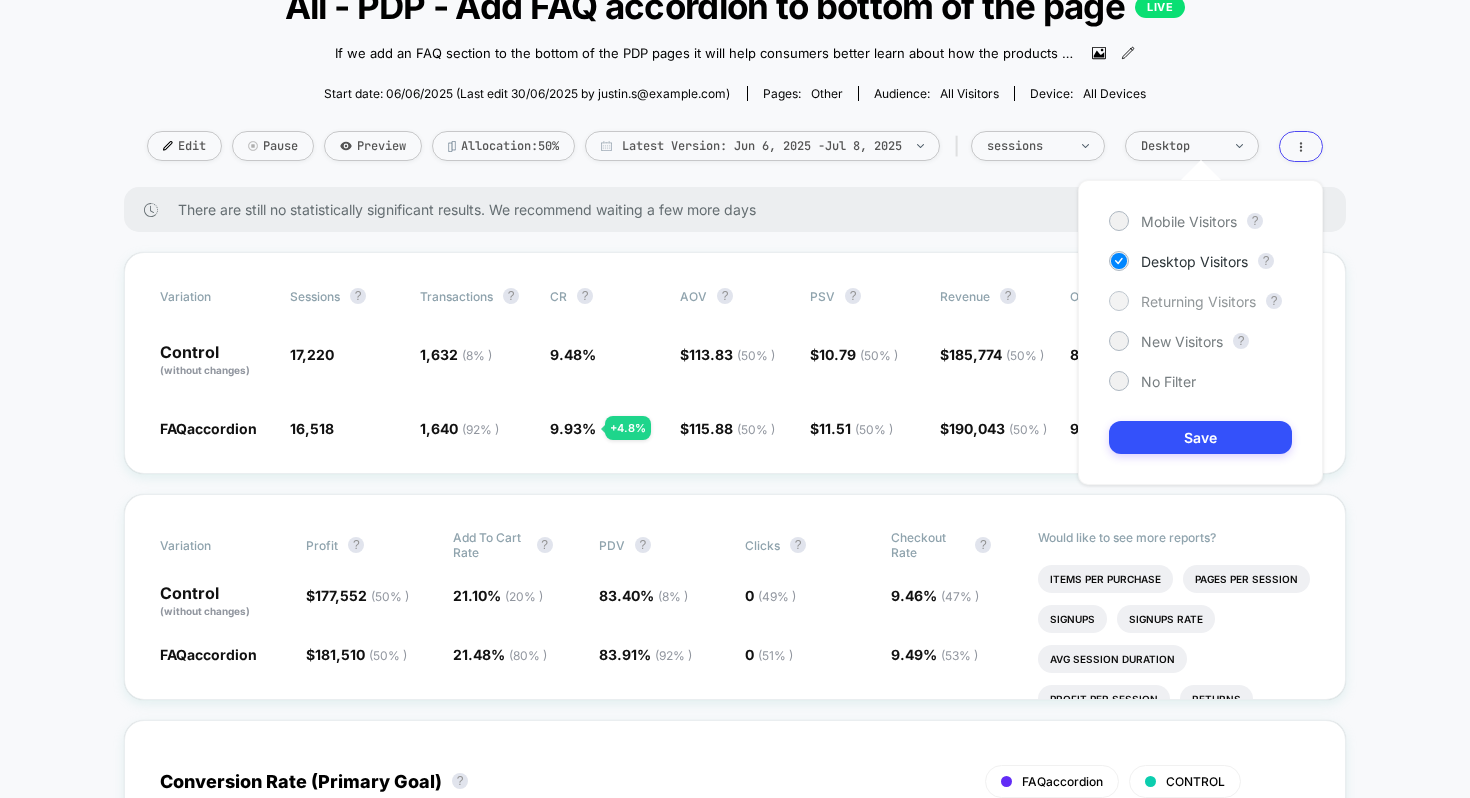 click on "Returning Visitors" at bounding box center (1189, 221) 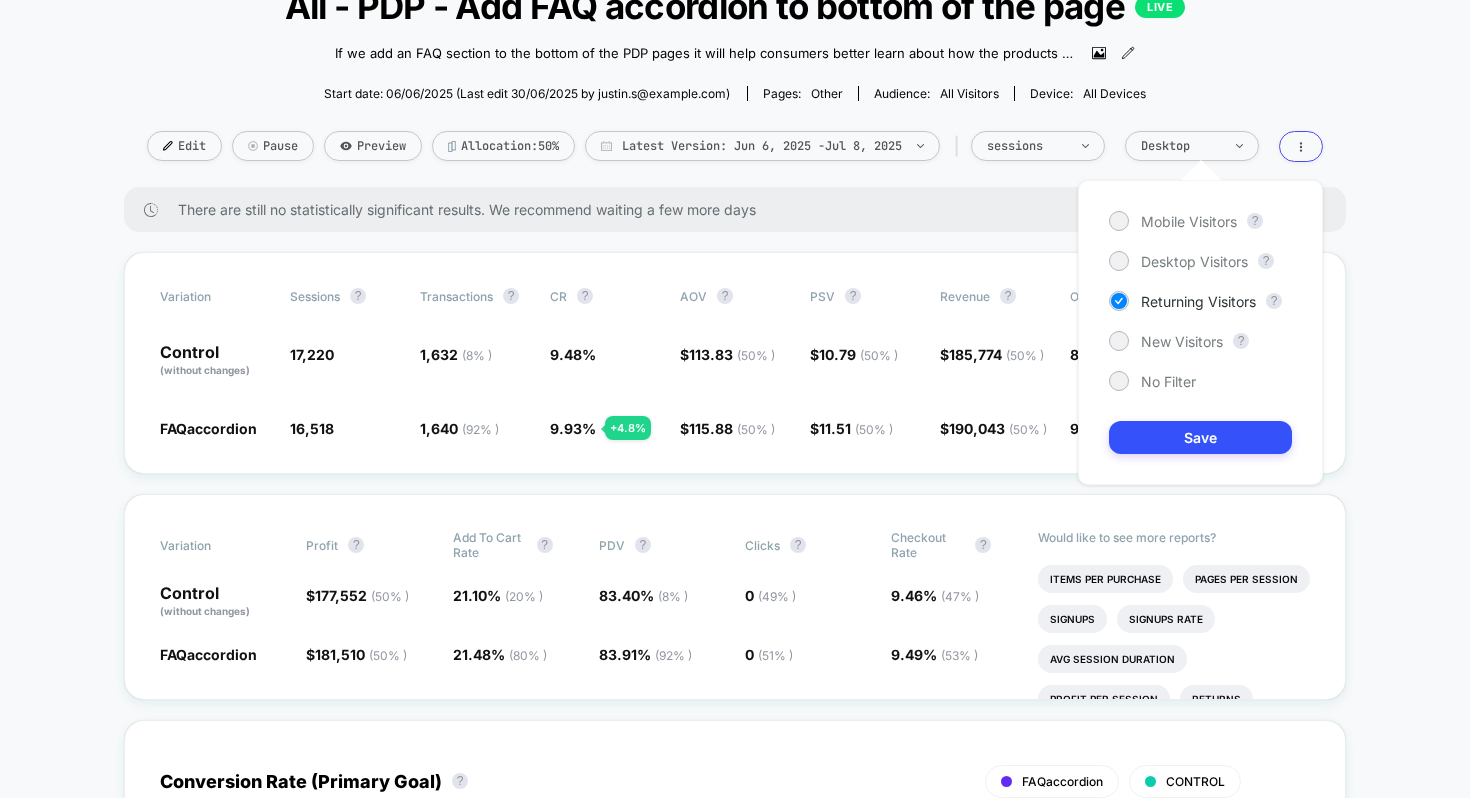 click on "Mobile Visitors ? Desktop Visitors ? Returning Visitors ? New Visitors ? No Filter Save" at bounding box center (1200, 332) 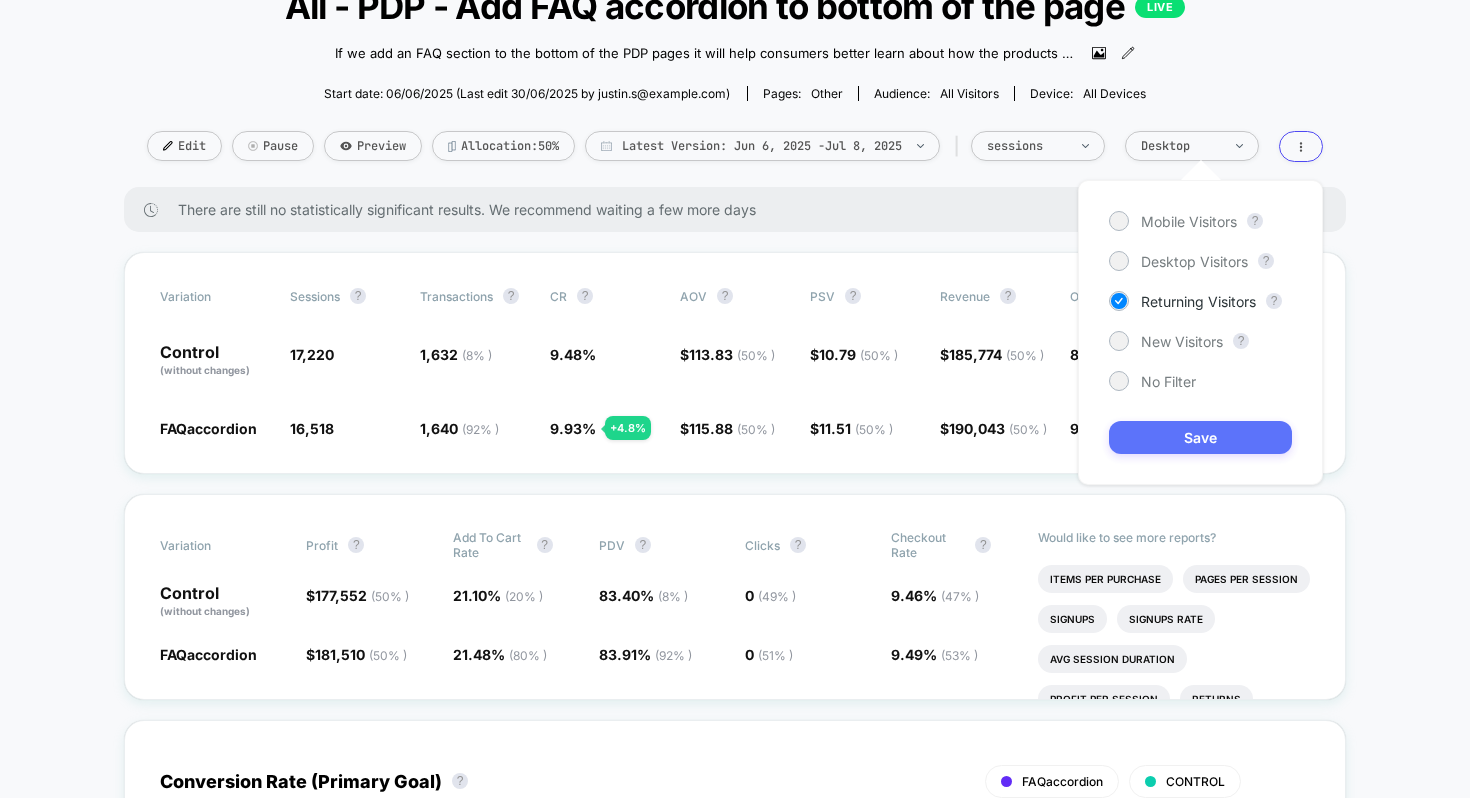 click on "Save" at bounding box center [1200, 437] 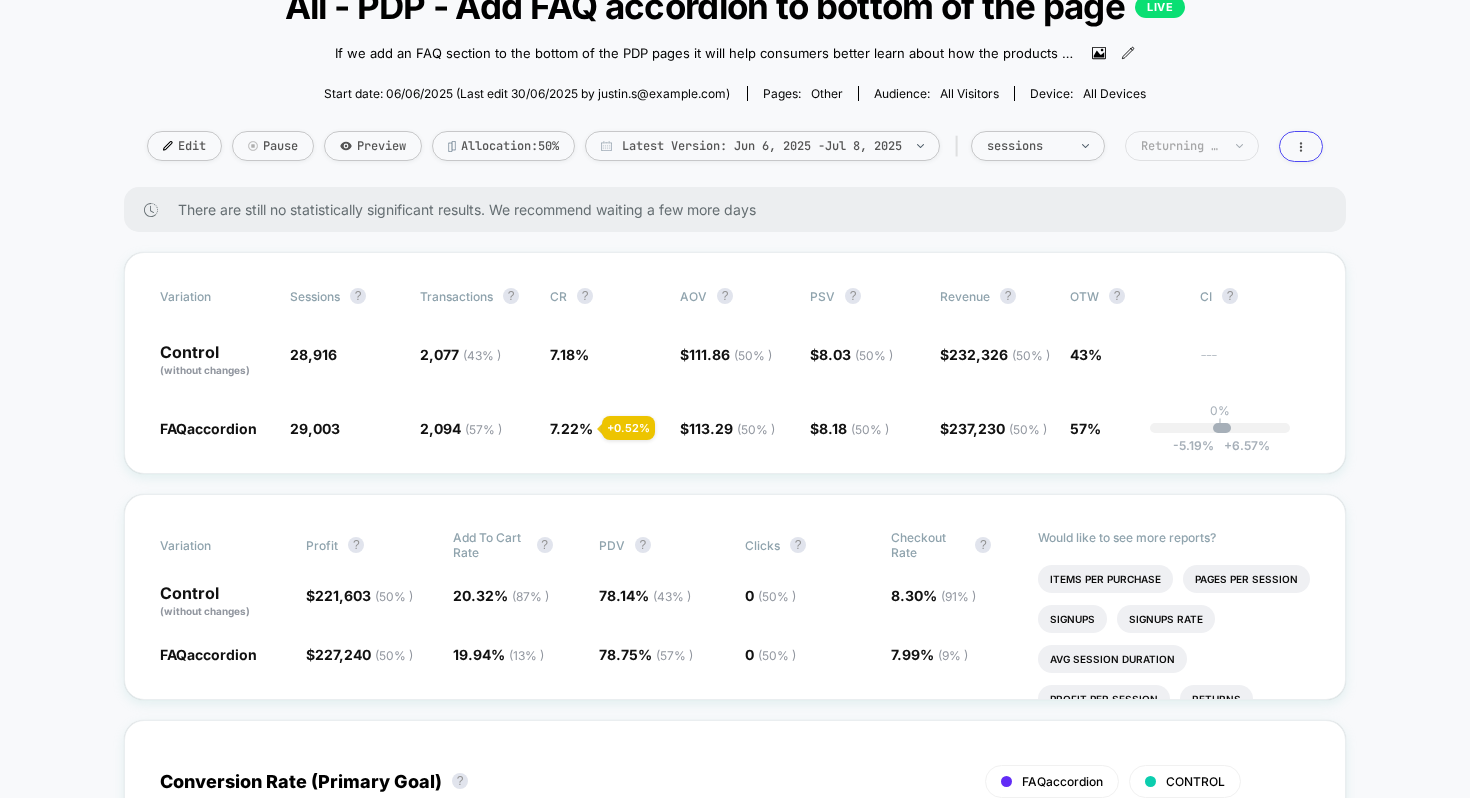 click on "Returning Visitors" at bounding box center [1027, 146] 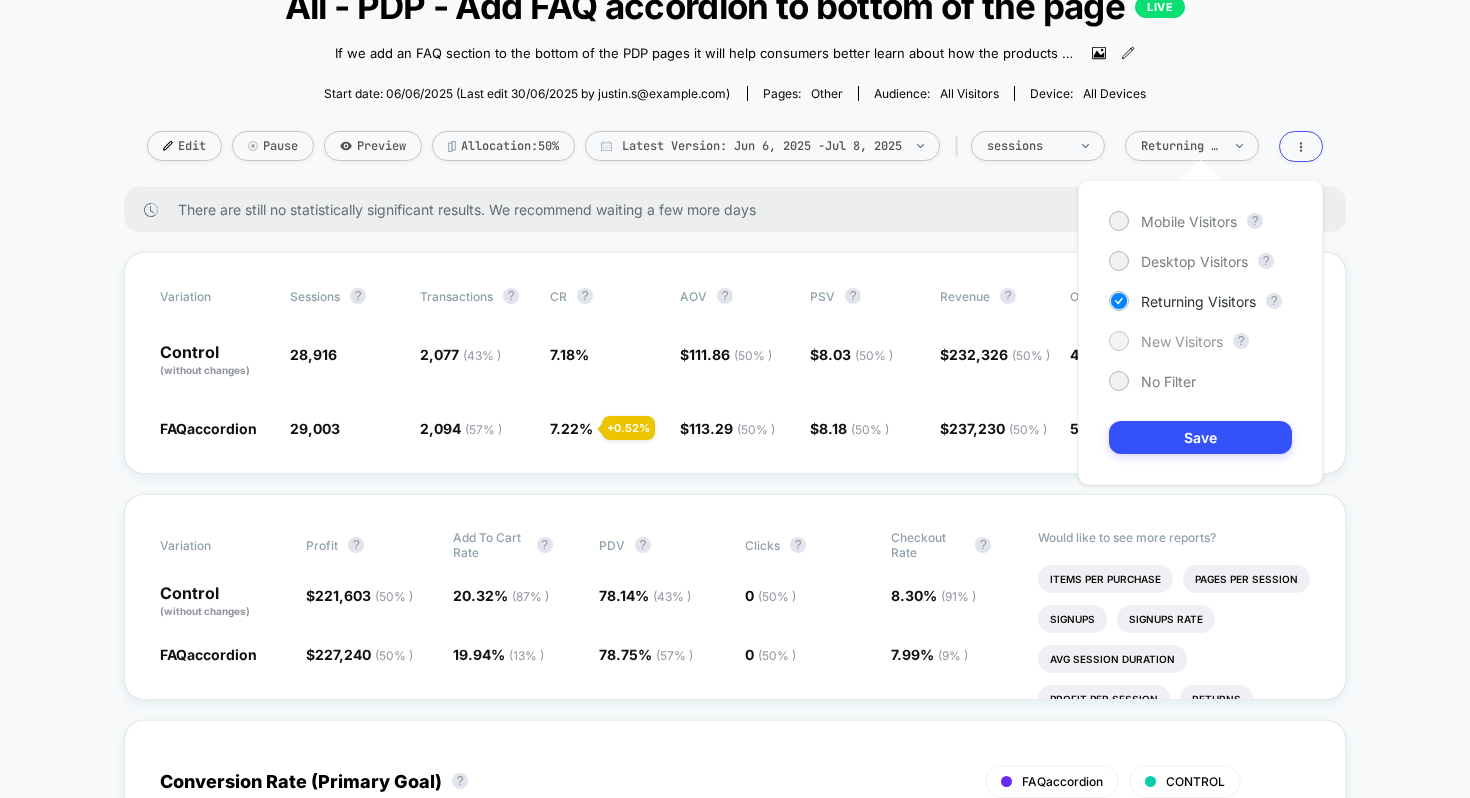 click on "New Visitors" at bounding box center [1189, 221] 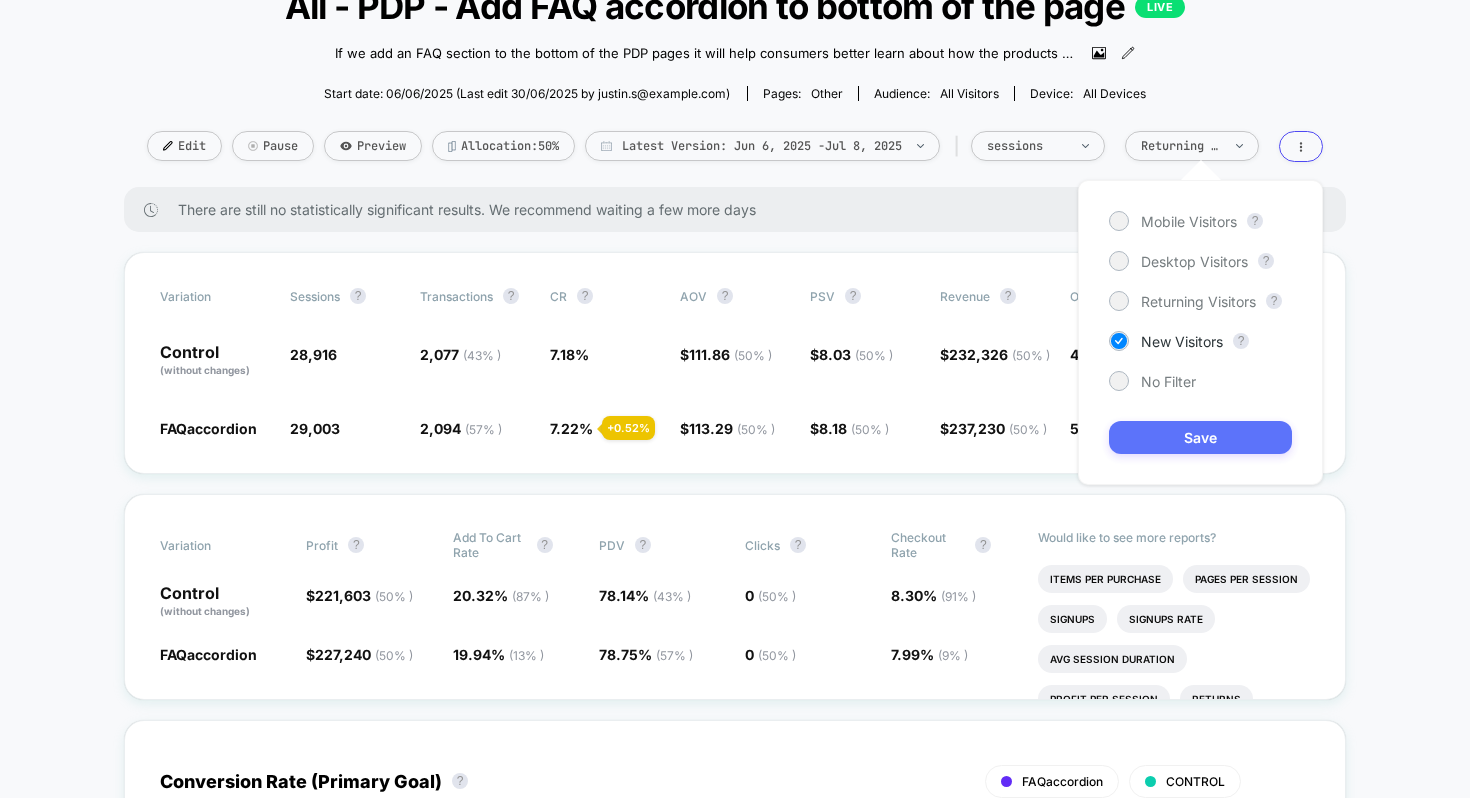click on "Save" at bounding box center (1200, 437) 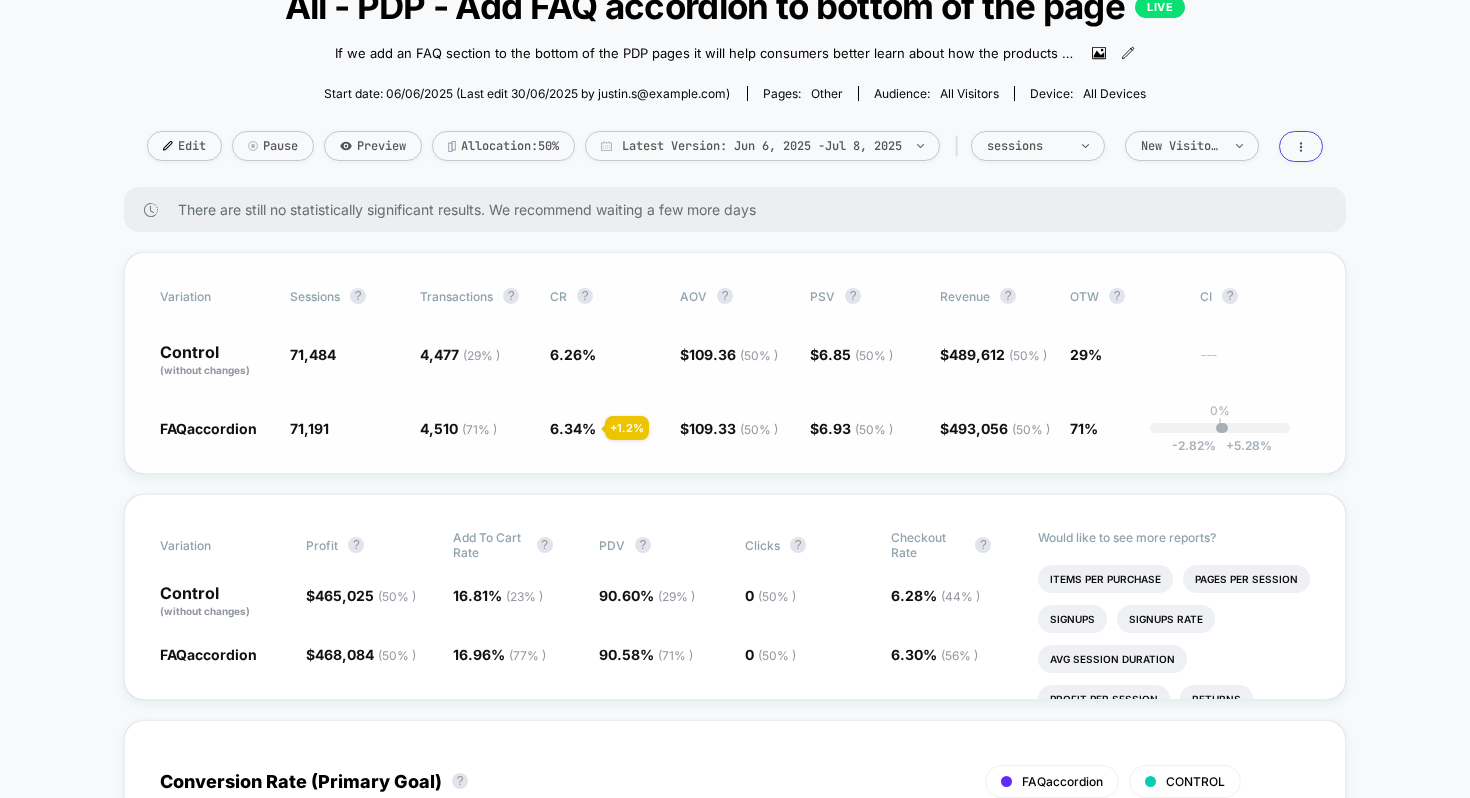 click on "Variation Sessions ? Transactions ? CR ? AOV ? PSV ? Revenue ? OTW ? CI ? Control (without changes) [NUMBER], [NUMBER] (  29 % ) [PERCENT] [CURRENCY] [NUMBER] (  50 % ) [CURRENCY] [NUMBER] (  50 % ) [CURRENCY] [NUMBER] (  50 % ) [PERCENT] --- FAQaccordion [NUMBER] - [PERCENT] [NUMBER] (  71 % ) + [PERCENT] [PERCENT] + [PERCENT] [CURRENCY] [NUMBER] (  50 % ) - [PERCENT] [CURRENCY] [NUMBER] (  50 % ) + [PERCENT] [CURRENCY] [NUMBER] (  50 % ) + [PERCENT] [PERCENT] [PERCENT] | -[PERCENT] + [PERCENT]" at bounding box center (735, 363) 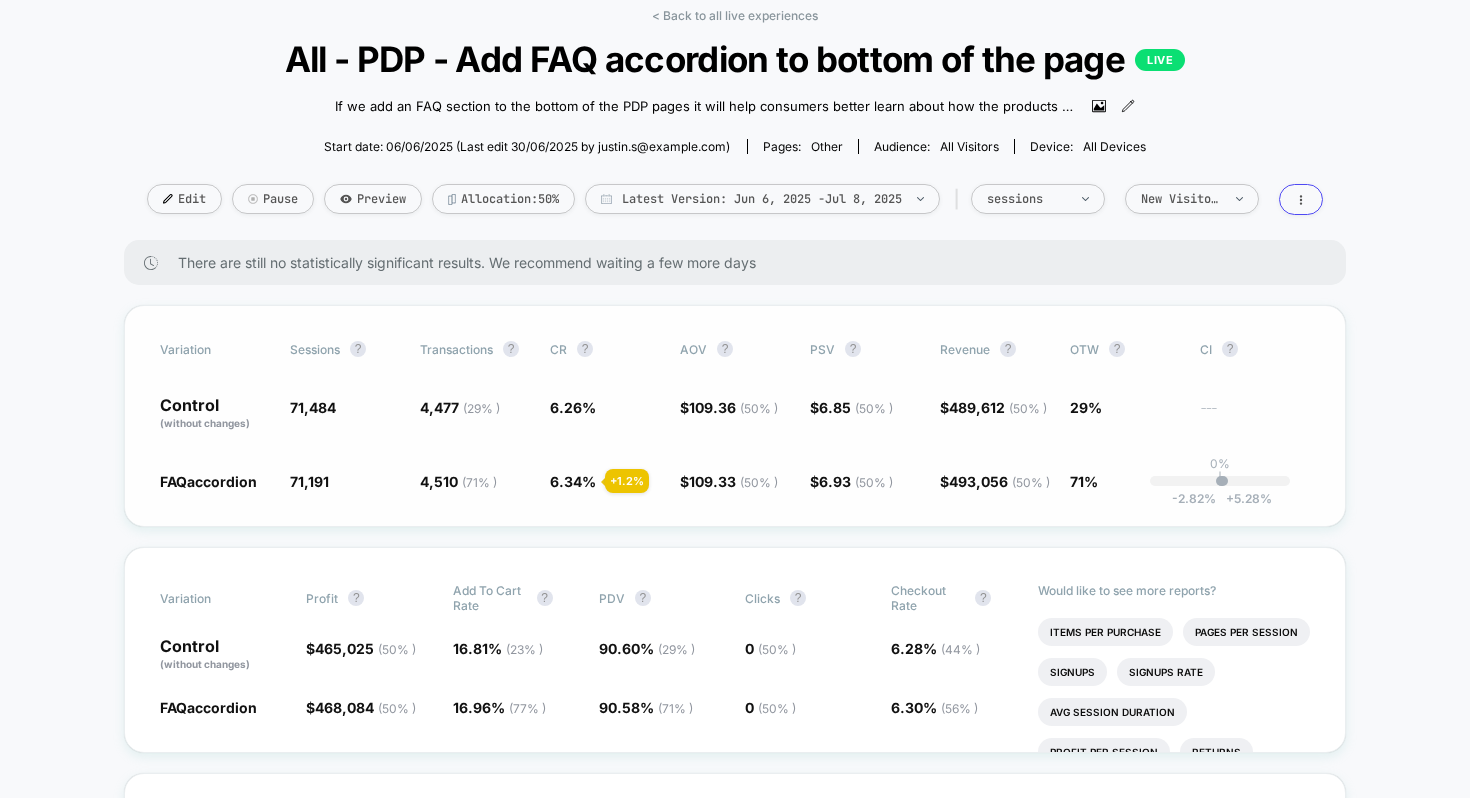 scroll, scrollTop: 90, scrollLeft: 0, axis: vertical 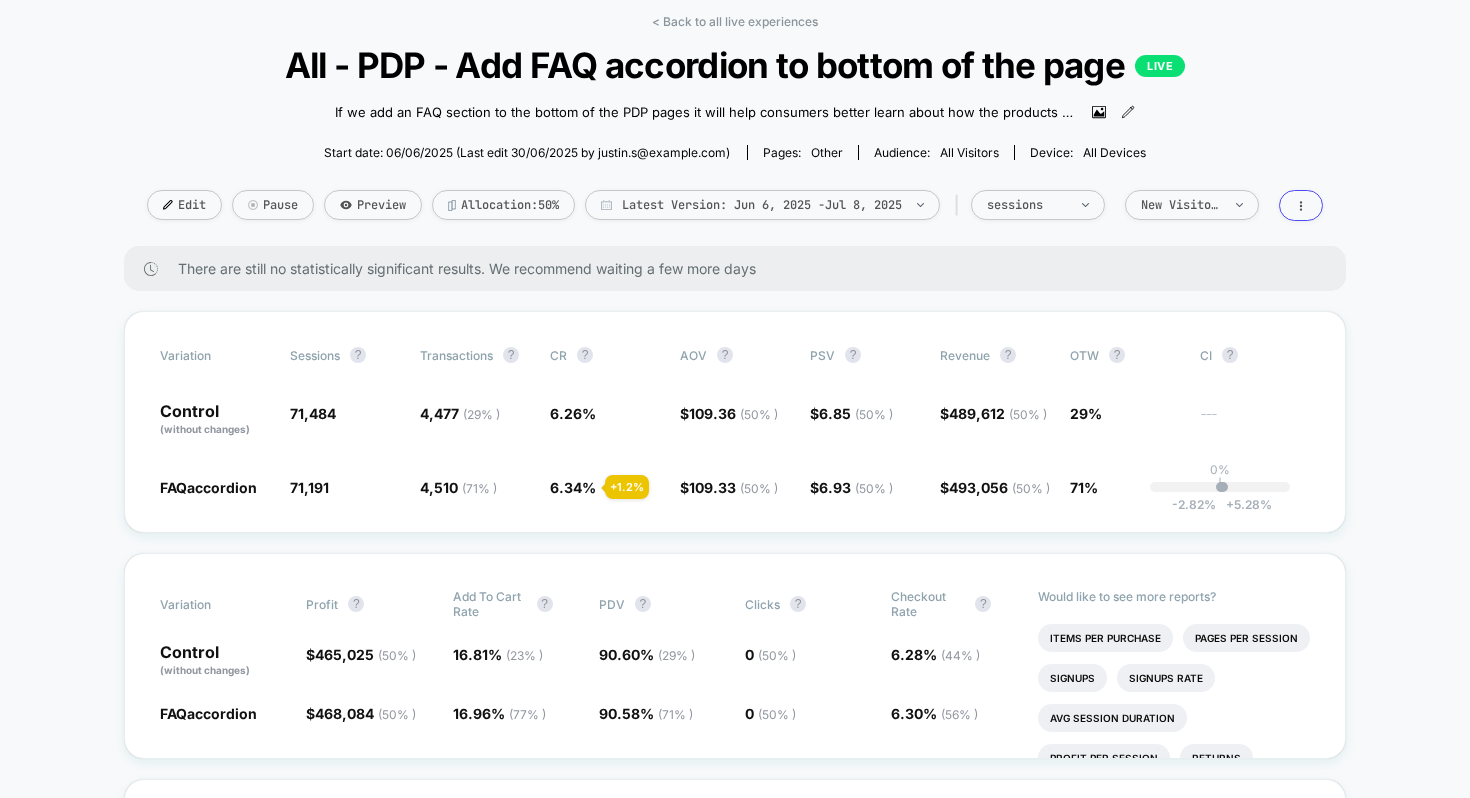 click on "< Back to all live experiences  All - PDP - Add FAQ accordion to bottom of the page  LIVE If we add an FAQ section to the bottom of the PDP pages it will help consumers better learn about how the products works as well as providing us key info on what information is missing from the PDP page 30/06/25 - Fixed Clarity JS 17/06/2025 - Added Clarity JS for heatmapping and segmentation Click to view images Click to edit experience details If we add an FAQ section to the bottom of the PDP pages it will help consumers better learn about how the products works as well as providing us key info on what information is missing from the PDP page30/06/25 - Fixed Clarity JS17/06/2025 - Added Clarity JS for heatmapping and segmentation Start date: 06/06/2025 (Last edit 30/06/2025 by justin.s@example.com) Pages: other Audience: All Visitors Device: all devices Edit Pause  Preview Allocation:  50% Latest Version:     Jun 6, 2025    -    Jul 8, 2025 |   sessions   New Visitors" at bounding box center [735, 130] 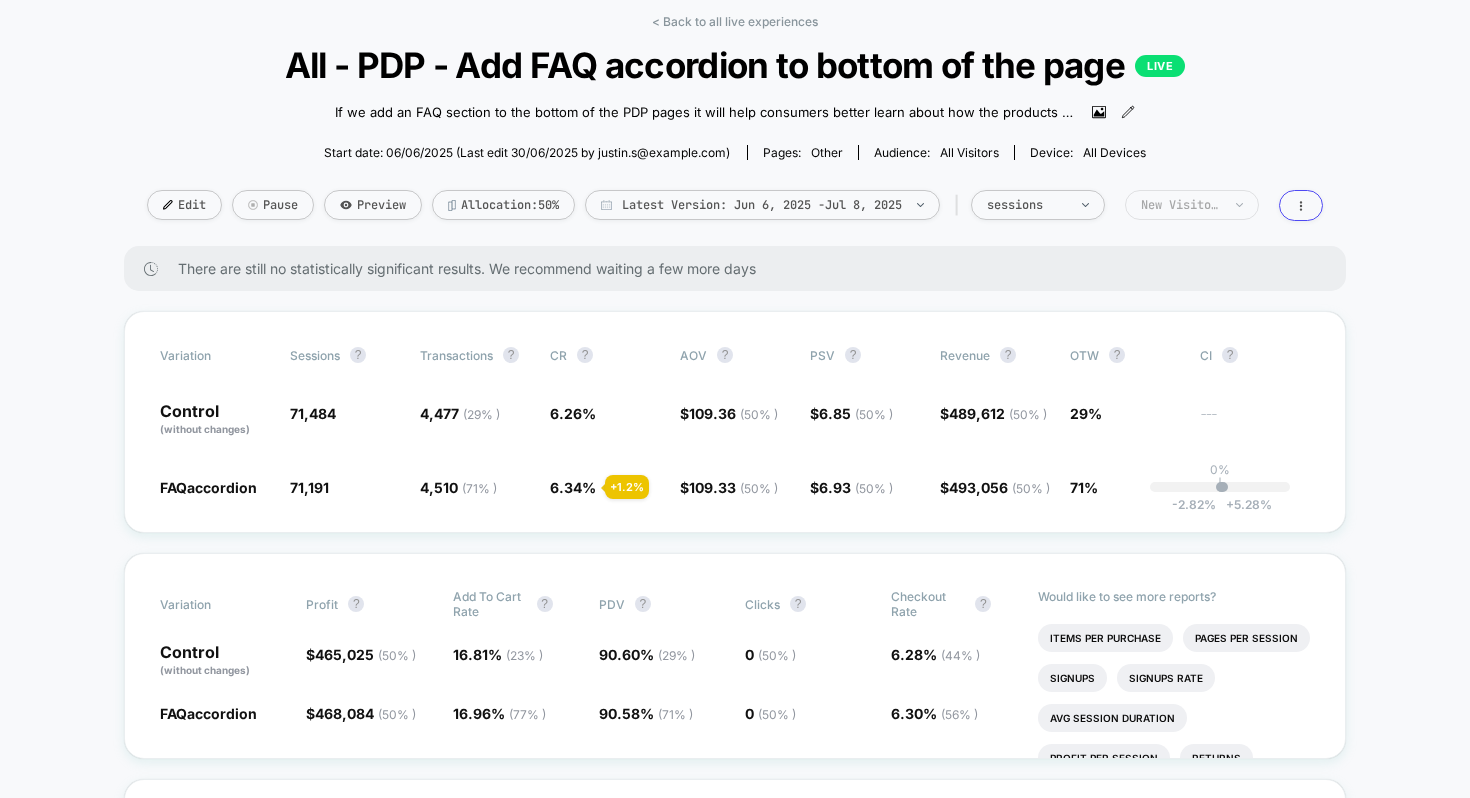 click on "New Visitors" at bounding box center [1027, 205] 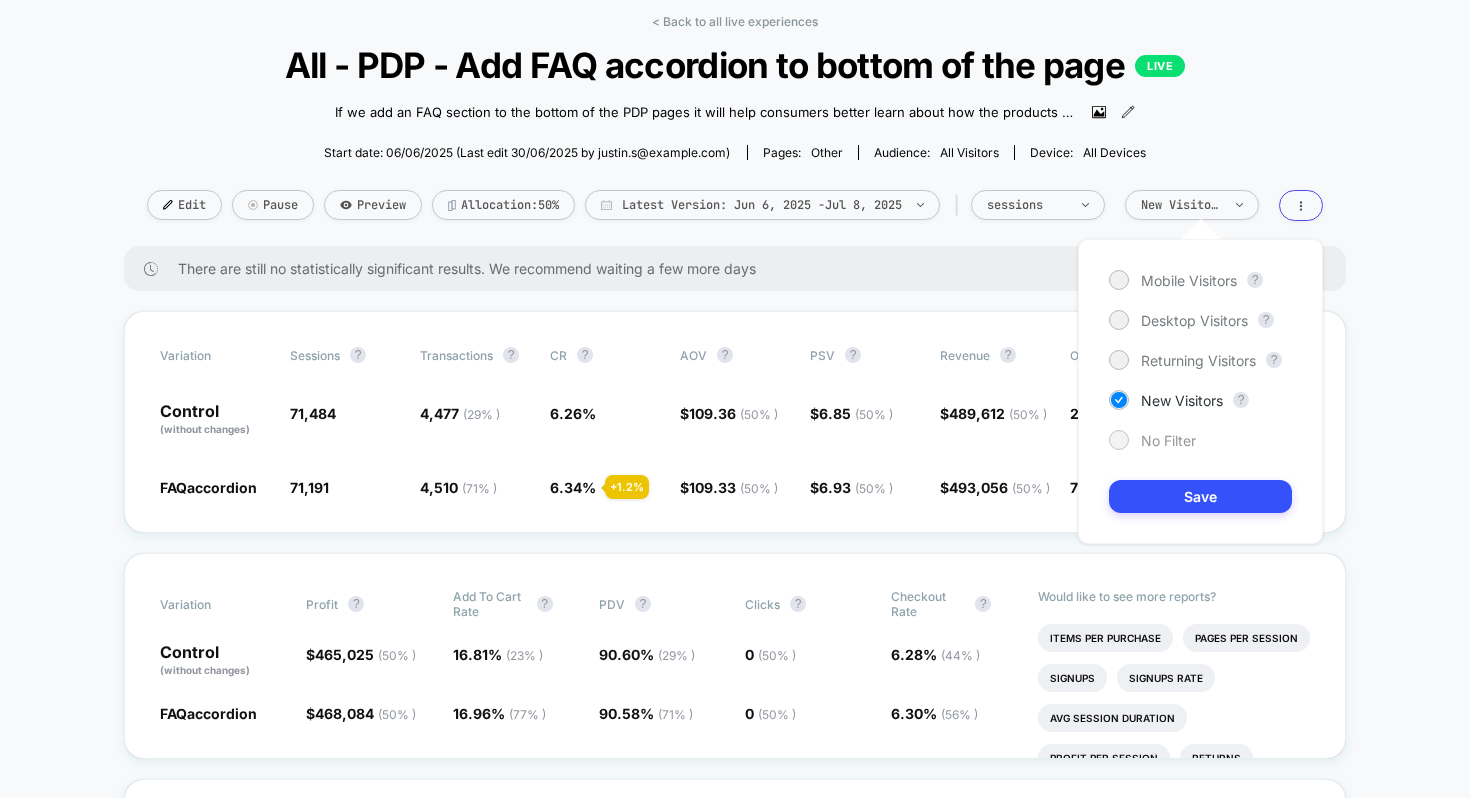 click on "No Filter" at bounding box center (1189, 280) 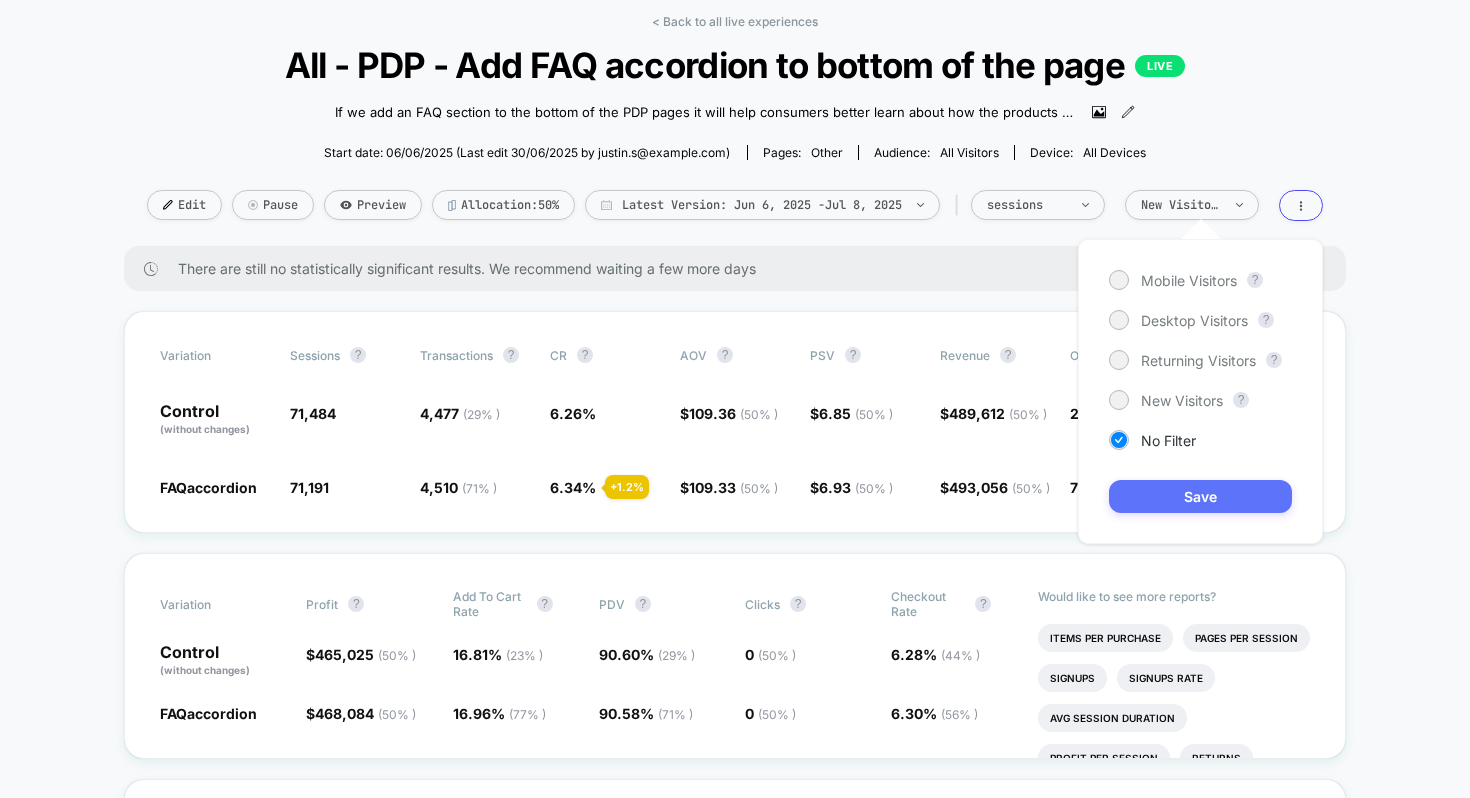 click on "Save" at bounding box center (1200, 496) 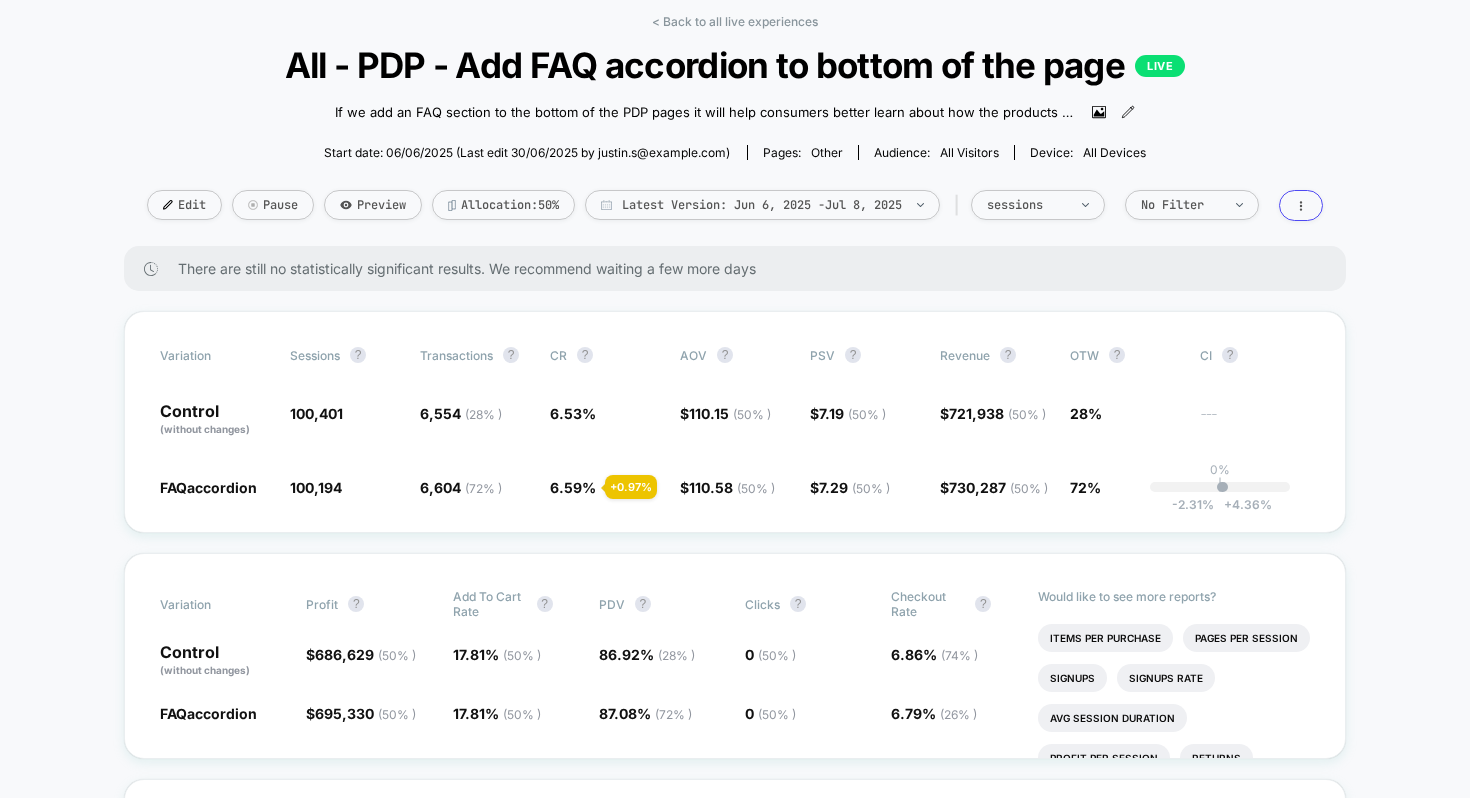 scroll, scrollTop: 103, scrollLeft: 0, axis: vertical 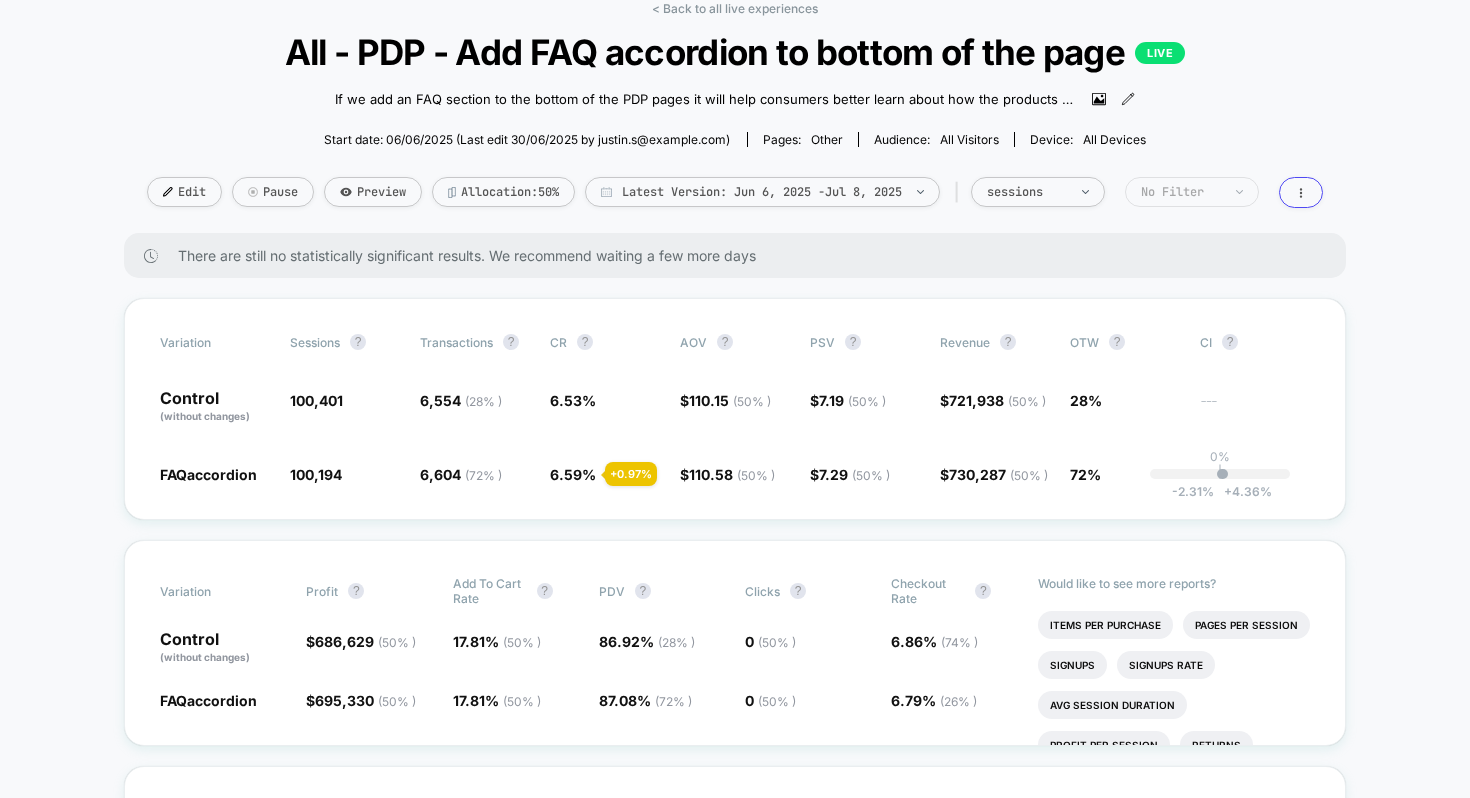 click on "No Filter" at bounding box center (1027, 192) 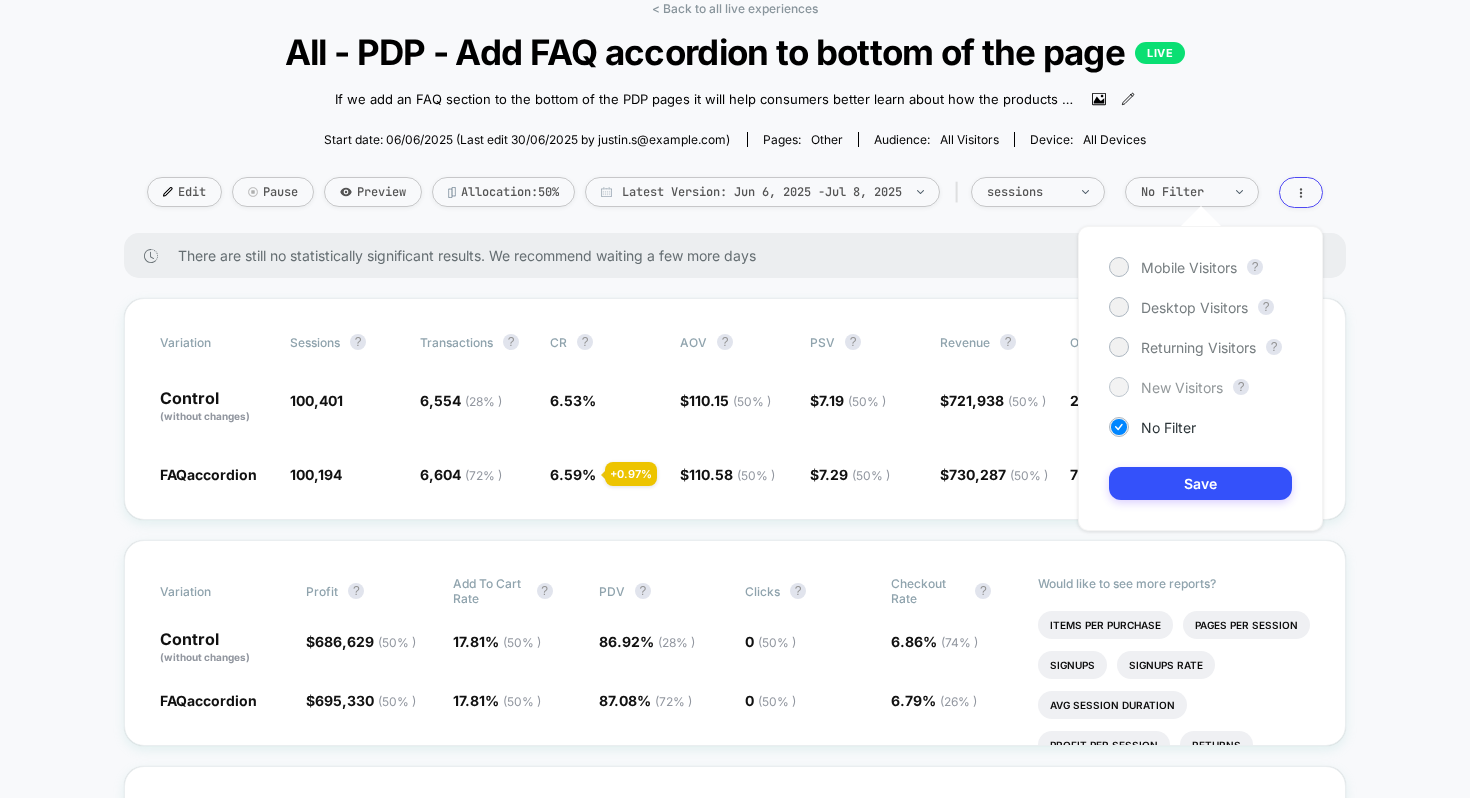 click on "New Visitors" at bounding box center [1189, 267] 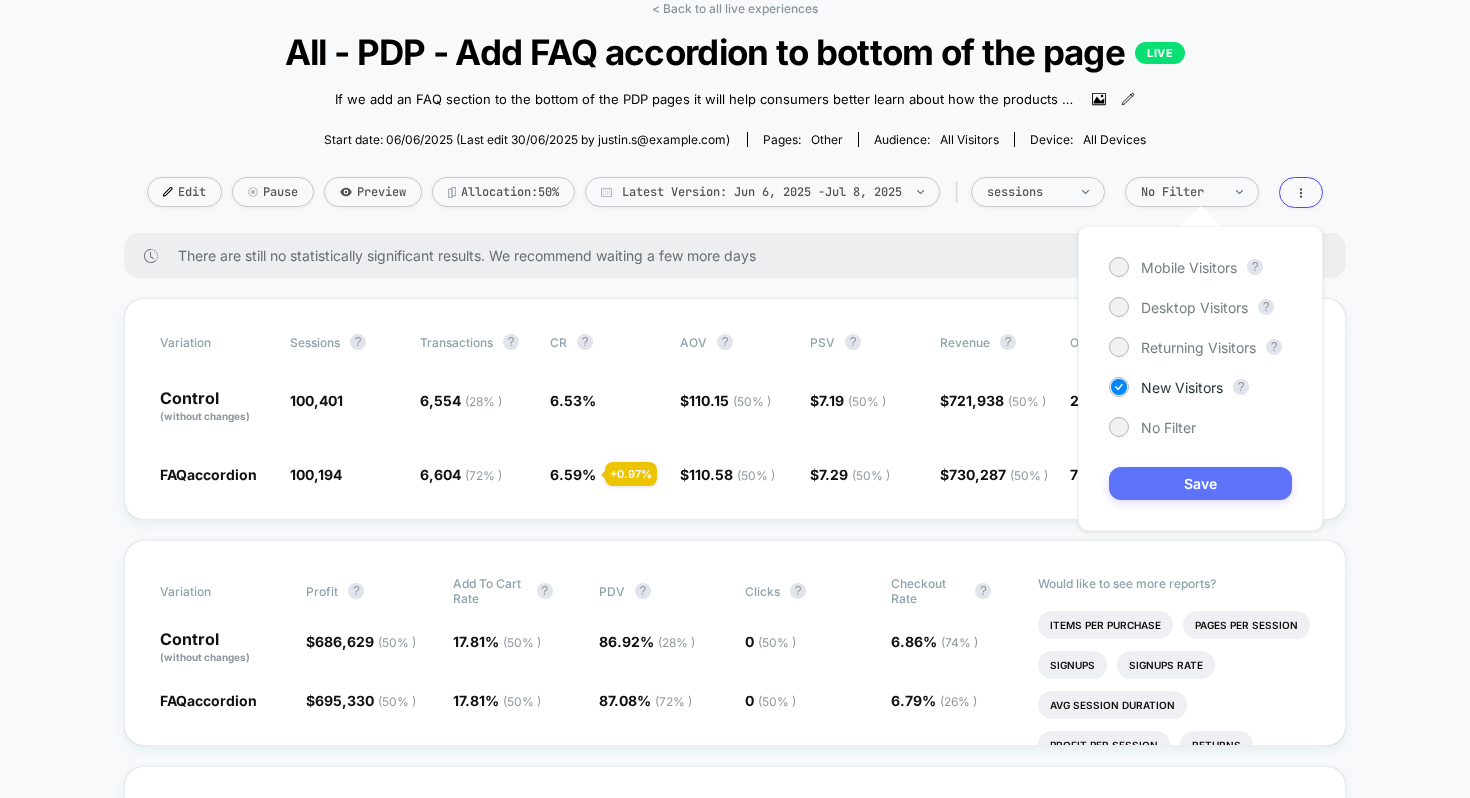 click on "Save" at bounding box center (1200, 483) 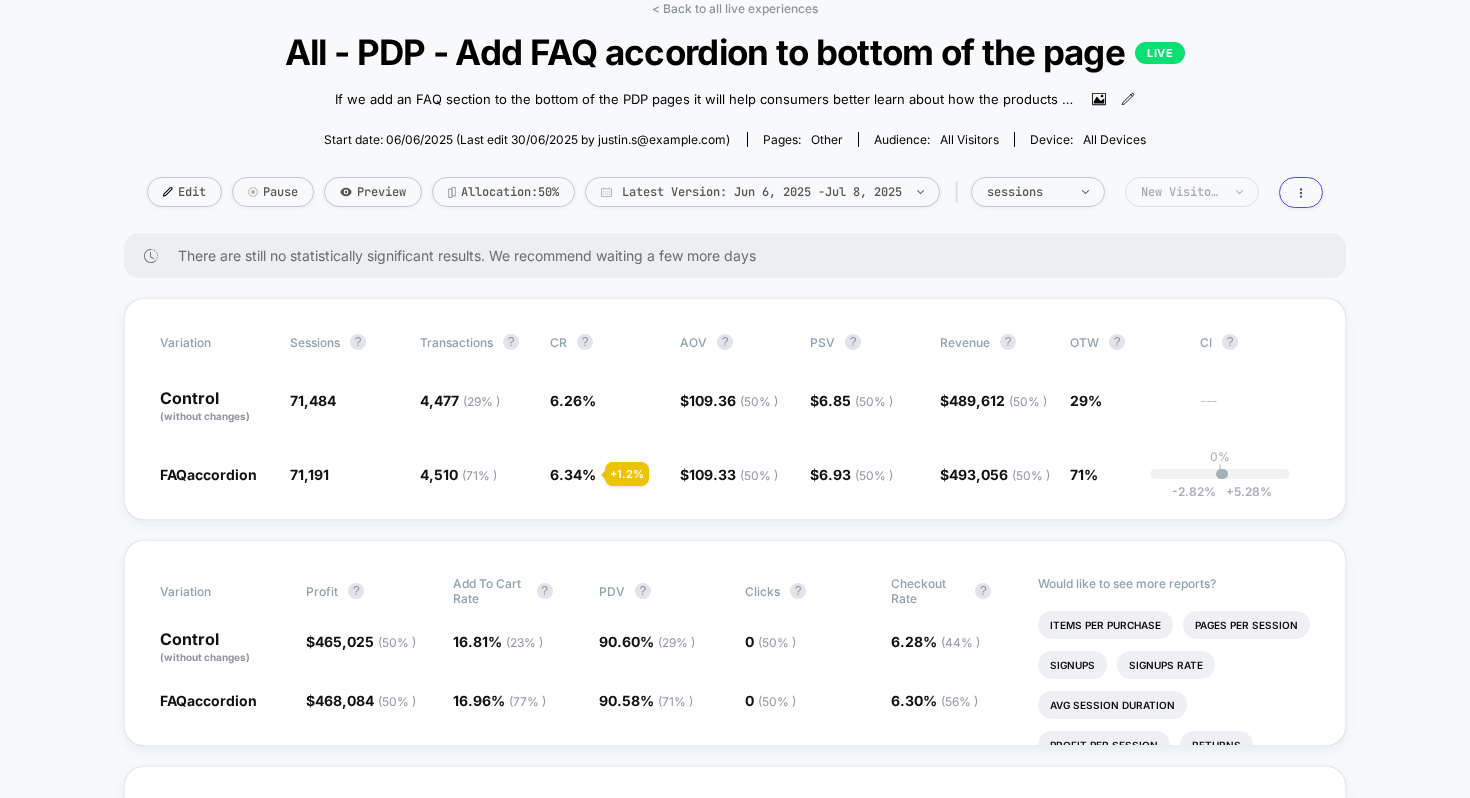 click on "New Visitors" at bounding box center [1027, 192] 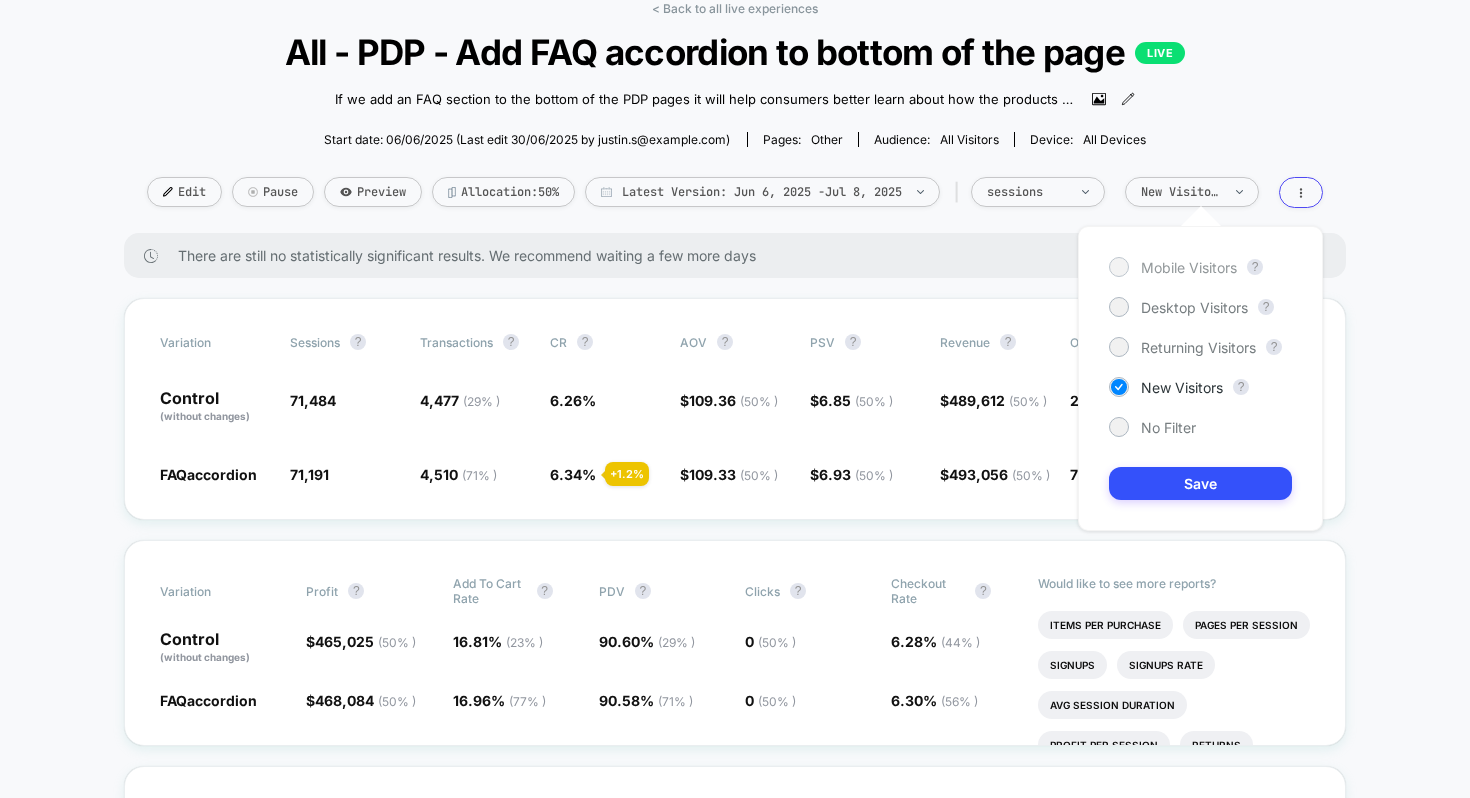click on "Mobile Visitors" at bounding box center (1173, 267) 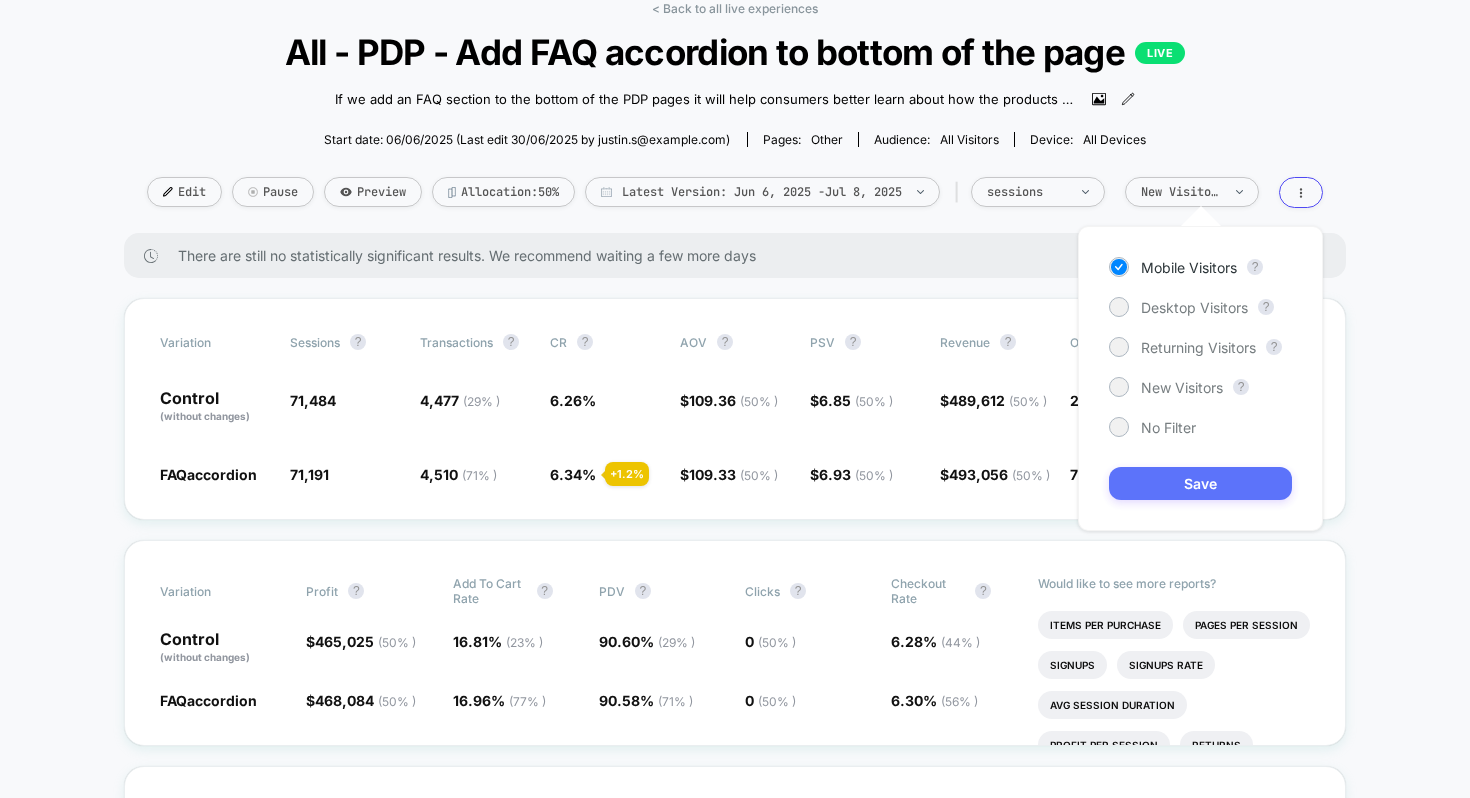 click on "Save" at bounding box center (1200, 483) 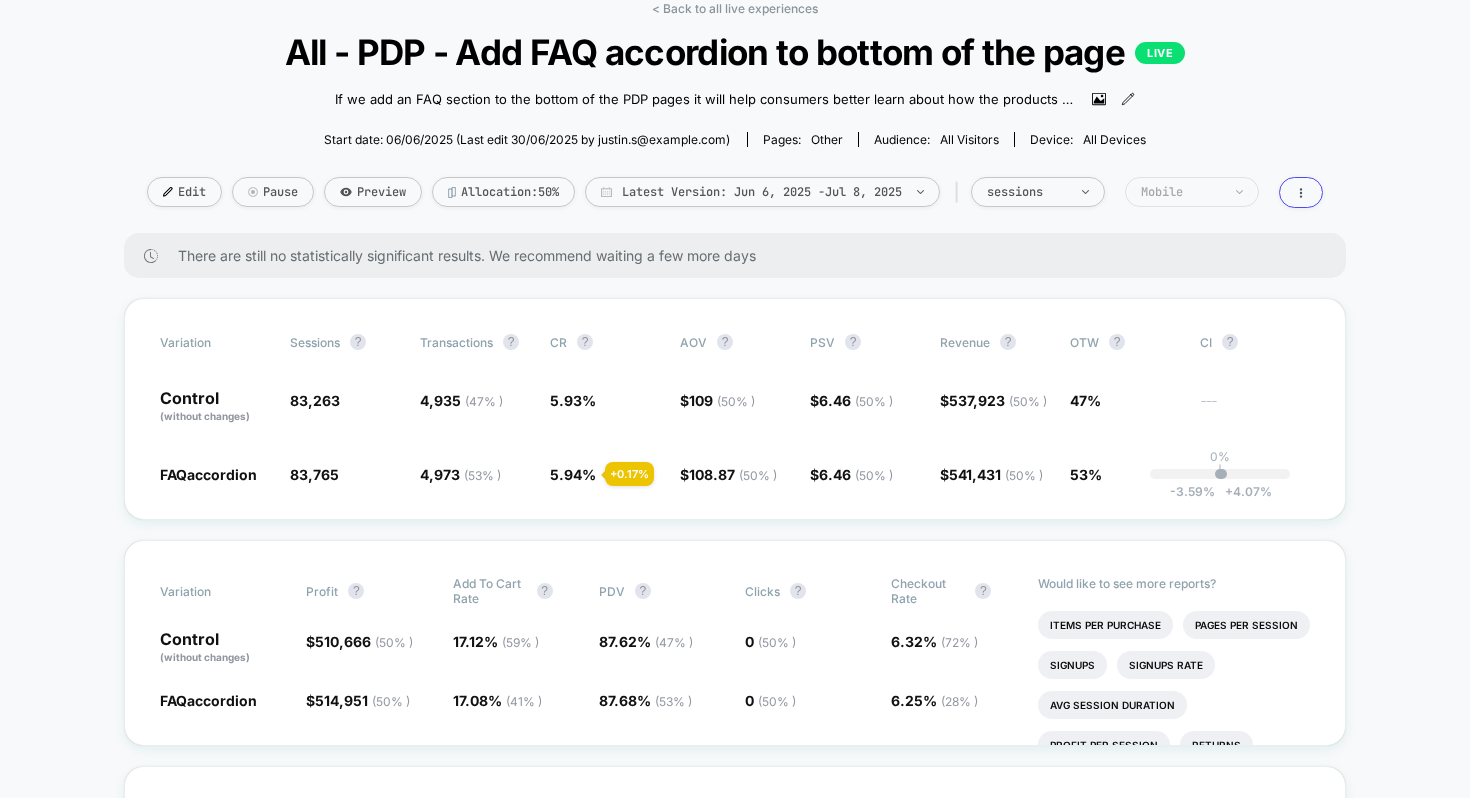 click on "Mobile" at bounding box center (1027, 192) 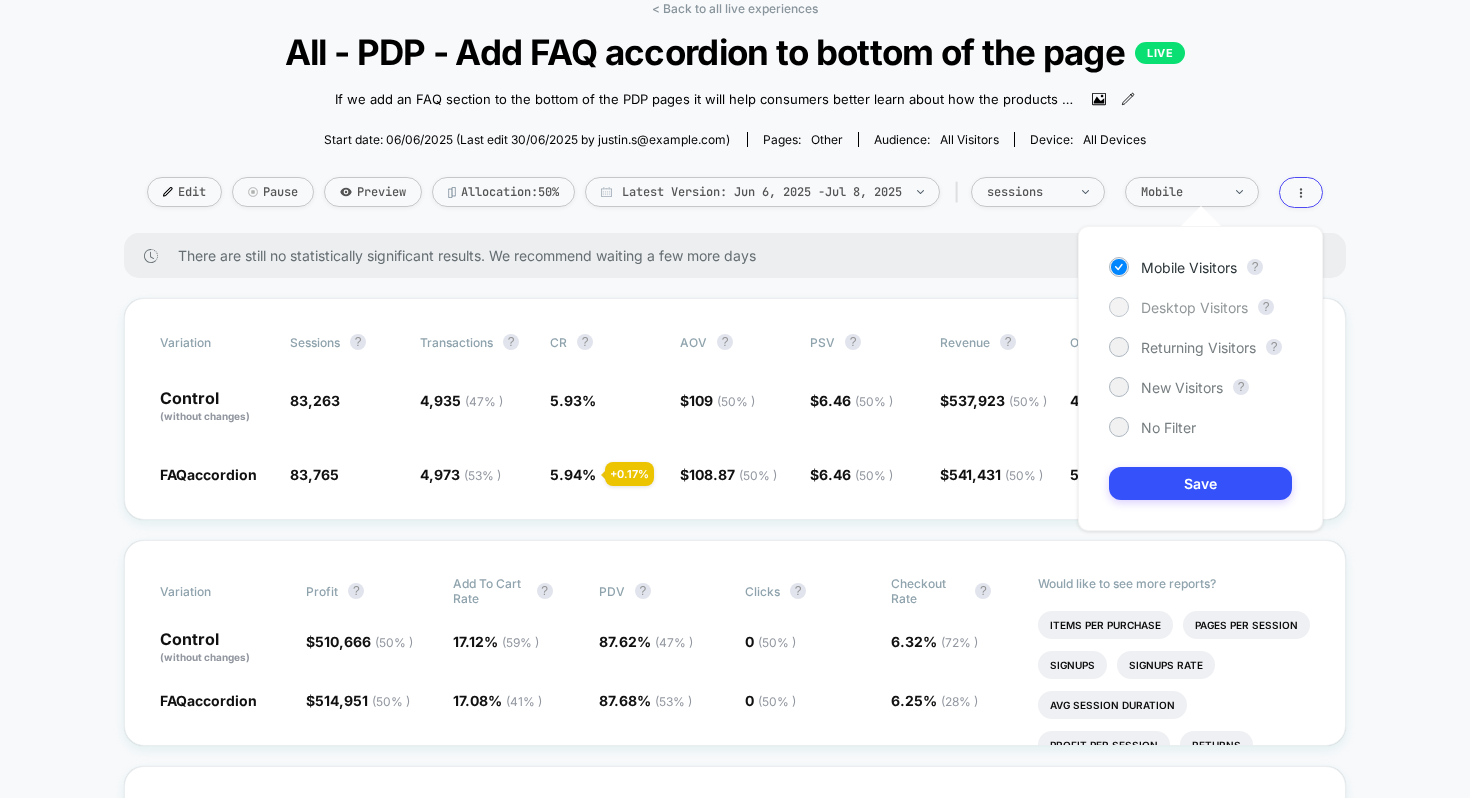 click on "Desktop Visitors" at bounding box center [1194, 307] 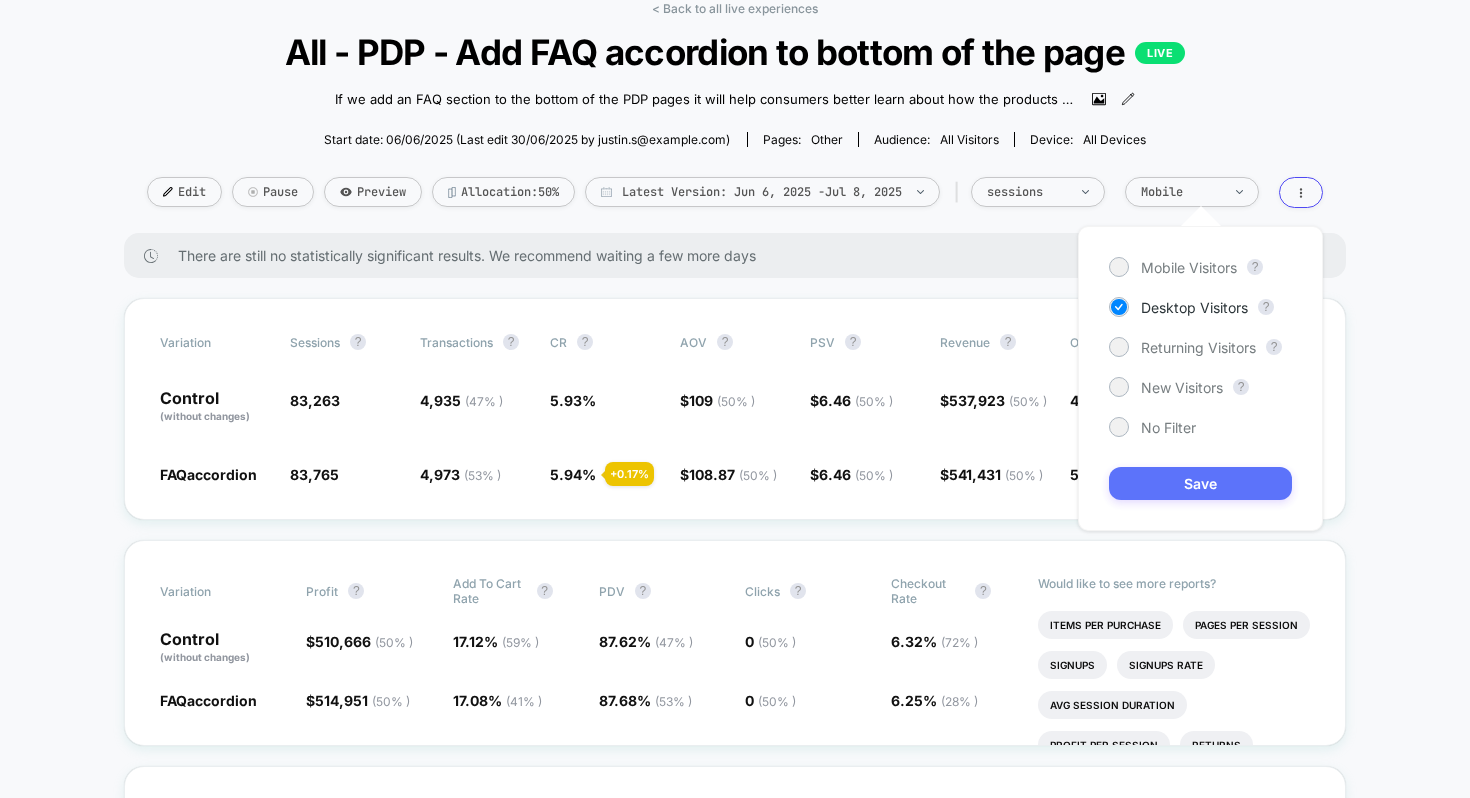 click on "Save" at bounding box center [1200, 483] 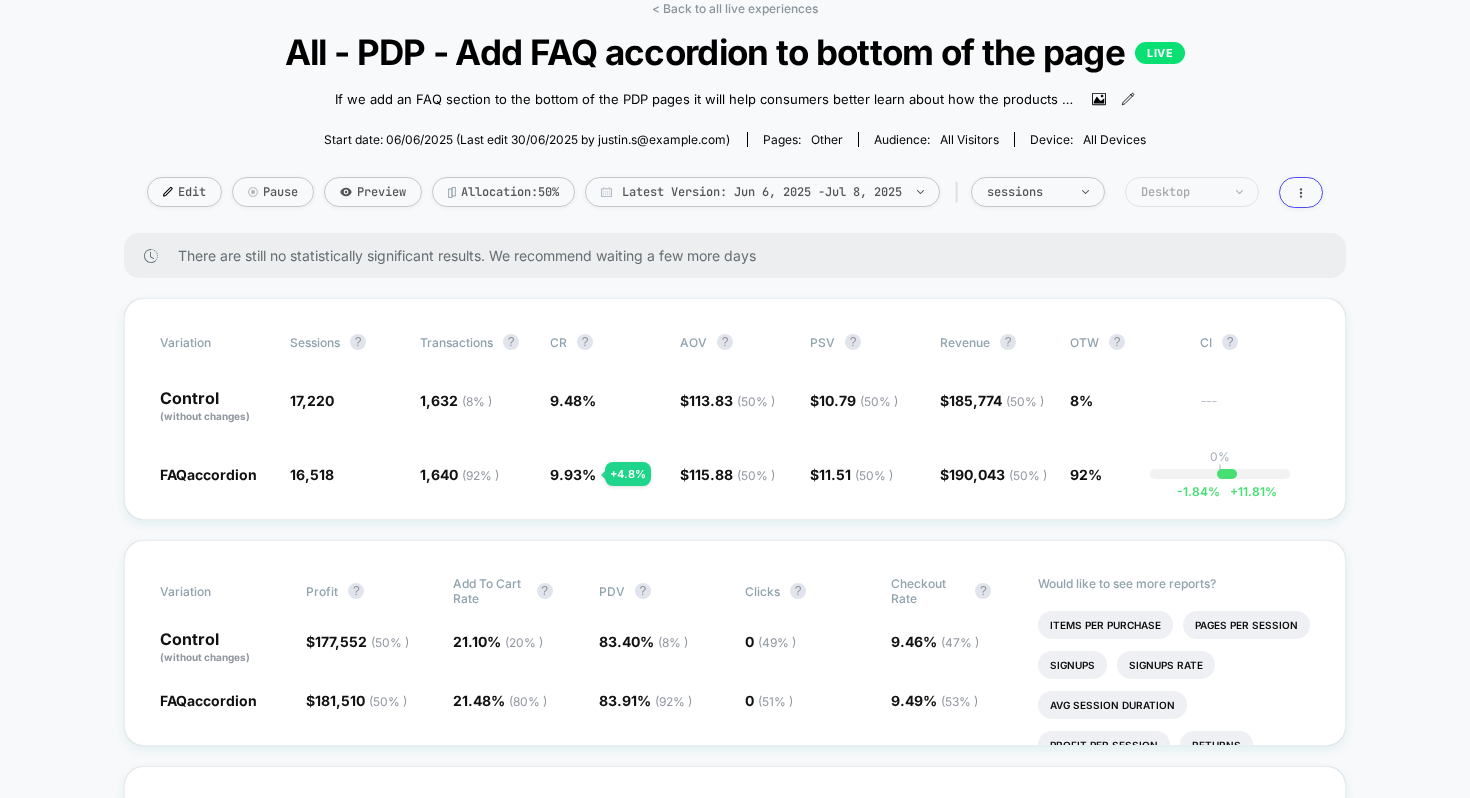 click on "Desktop" at bounding box center (1038, 192) 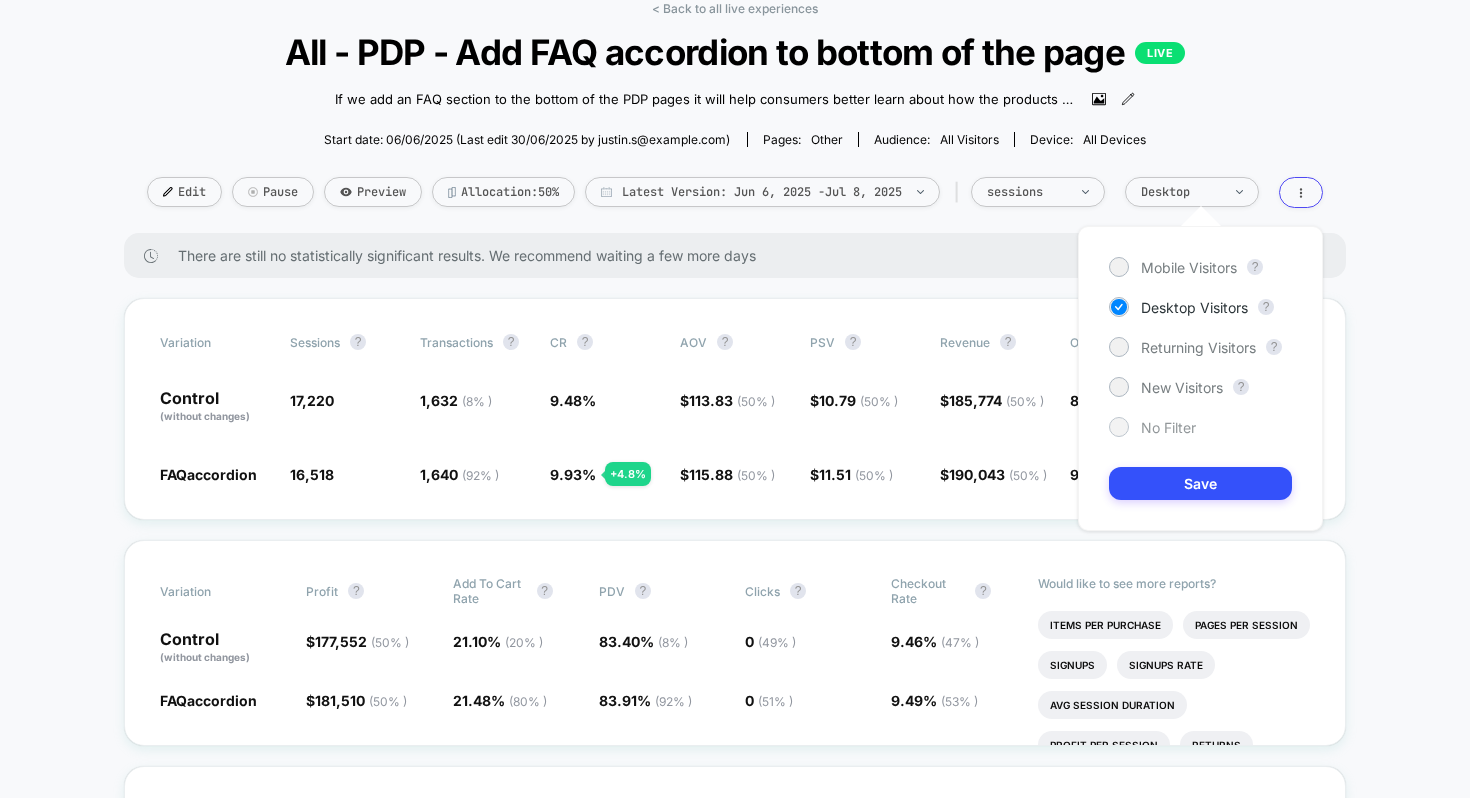 click on "No Filter" at bounding box center [1189, 267] 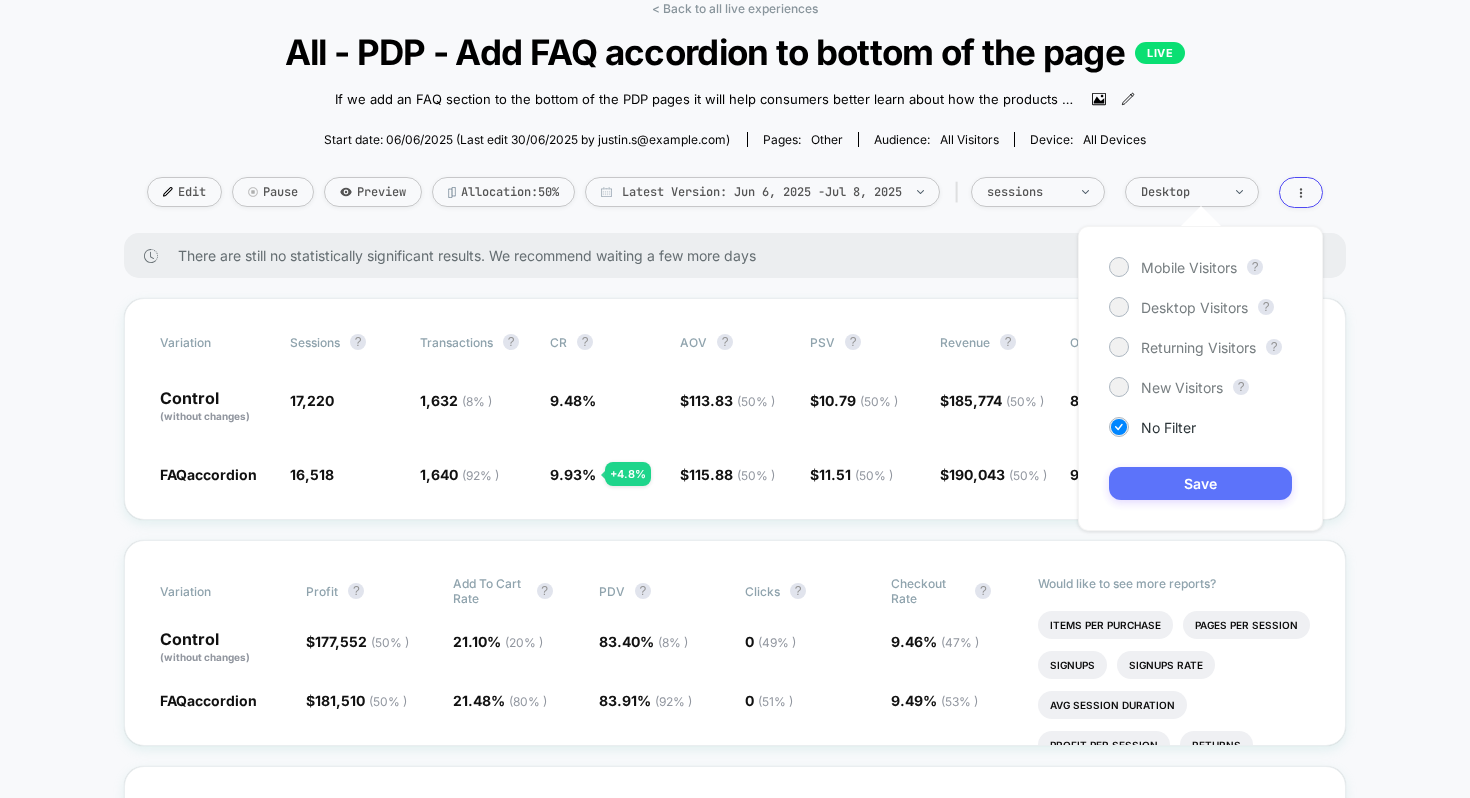 click on "Save" at bounding box center (1200, 483) 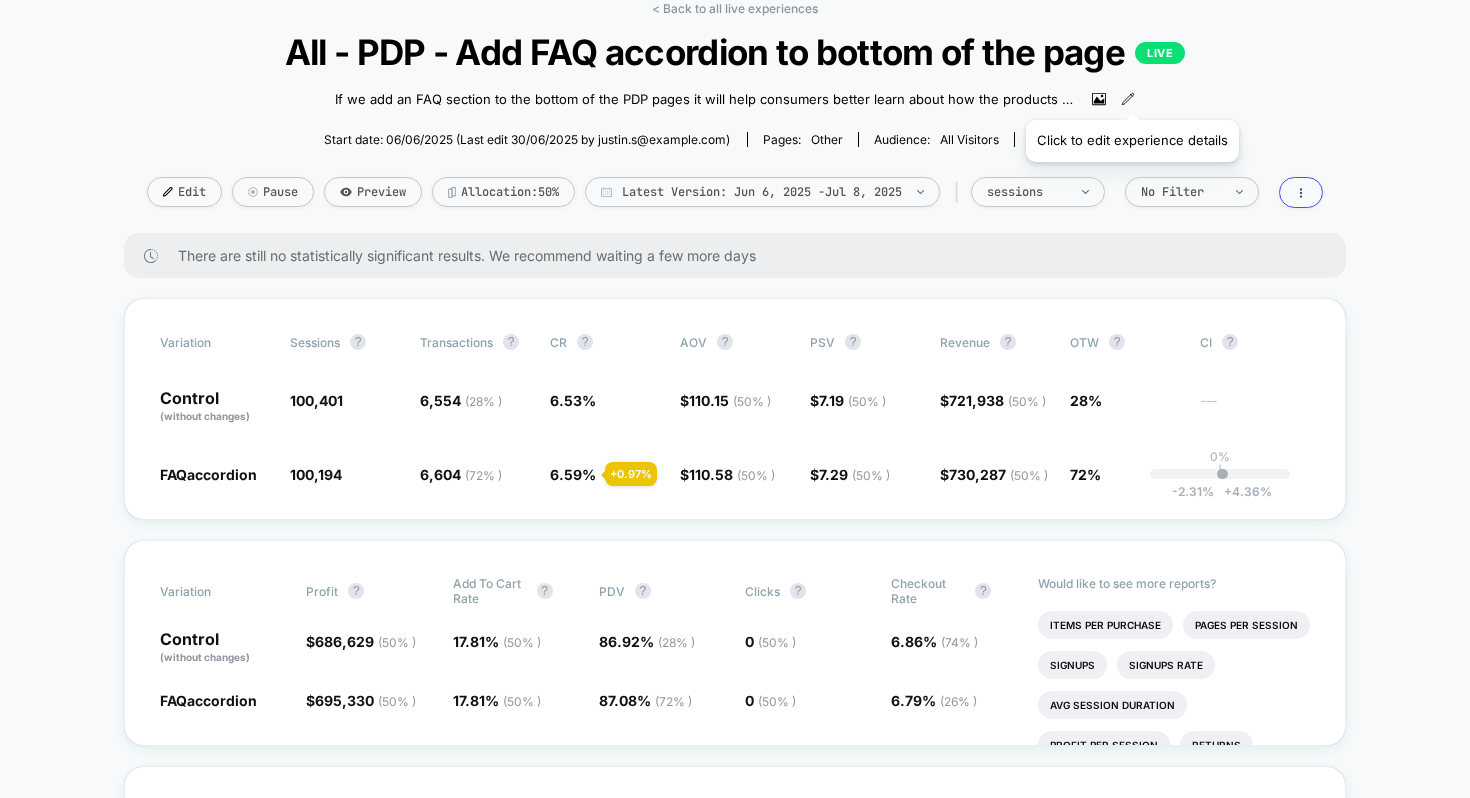 click at bounding box center [1128, 99] 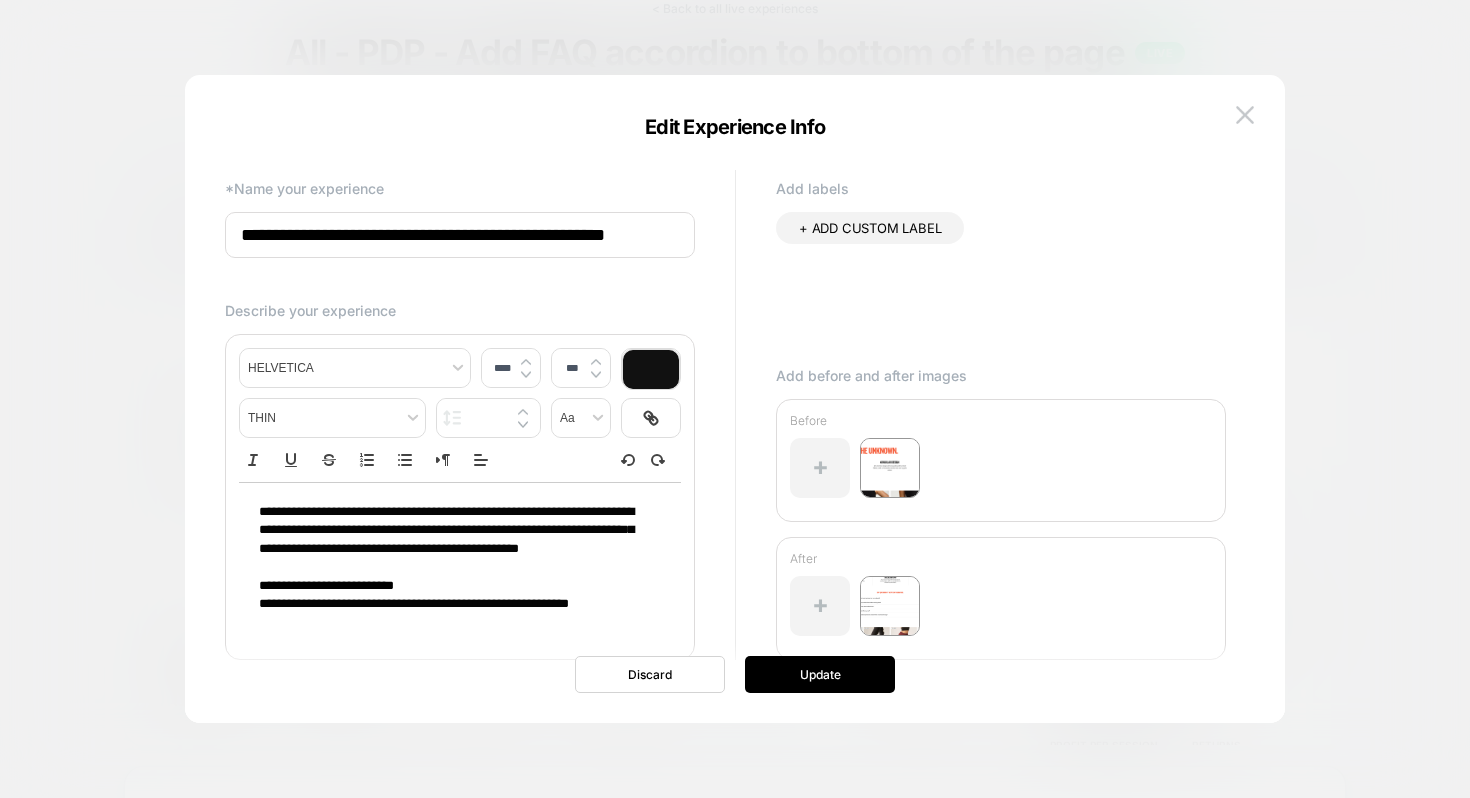 click on "**********" at bounding box center [452, 530] 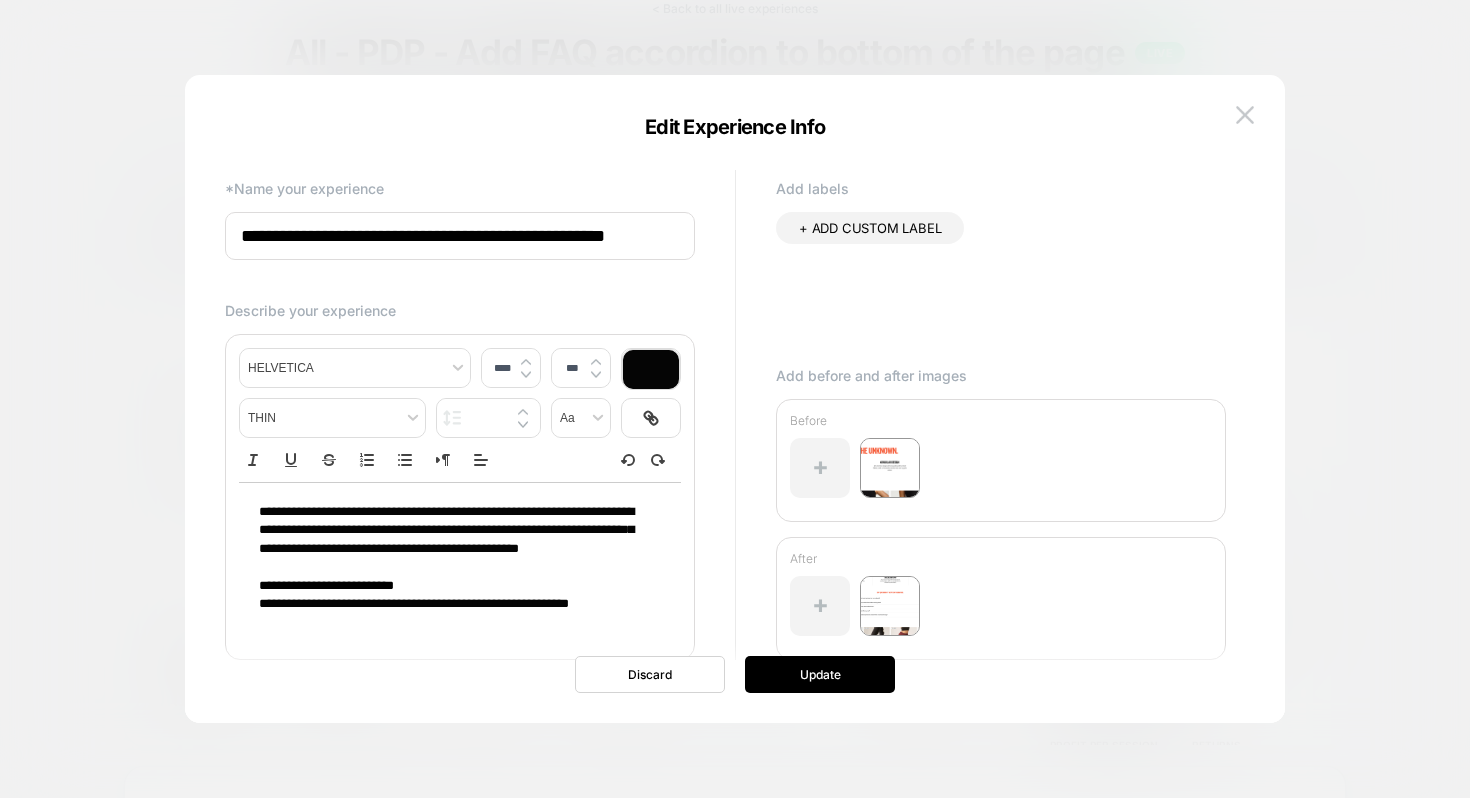 scroll, scrollTop: 0, scrollLeft: 0, axis: both 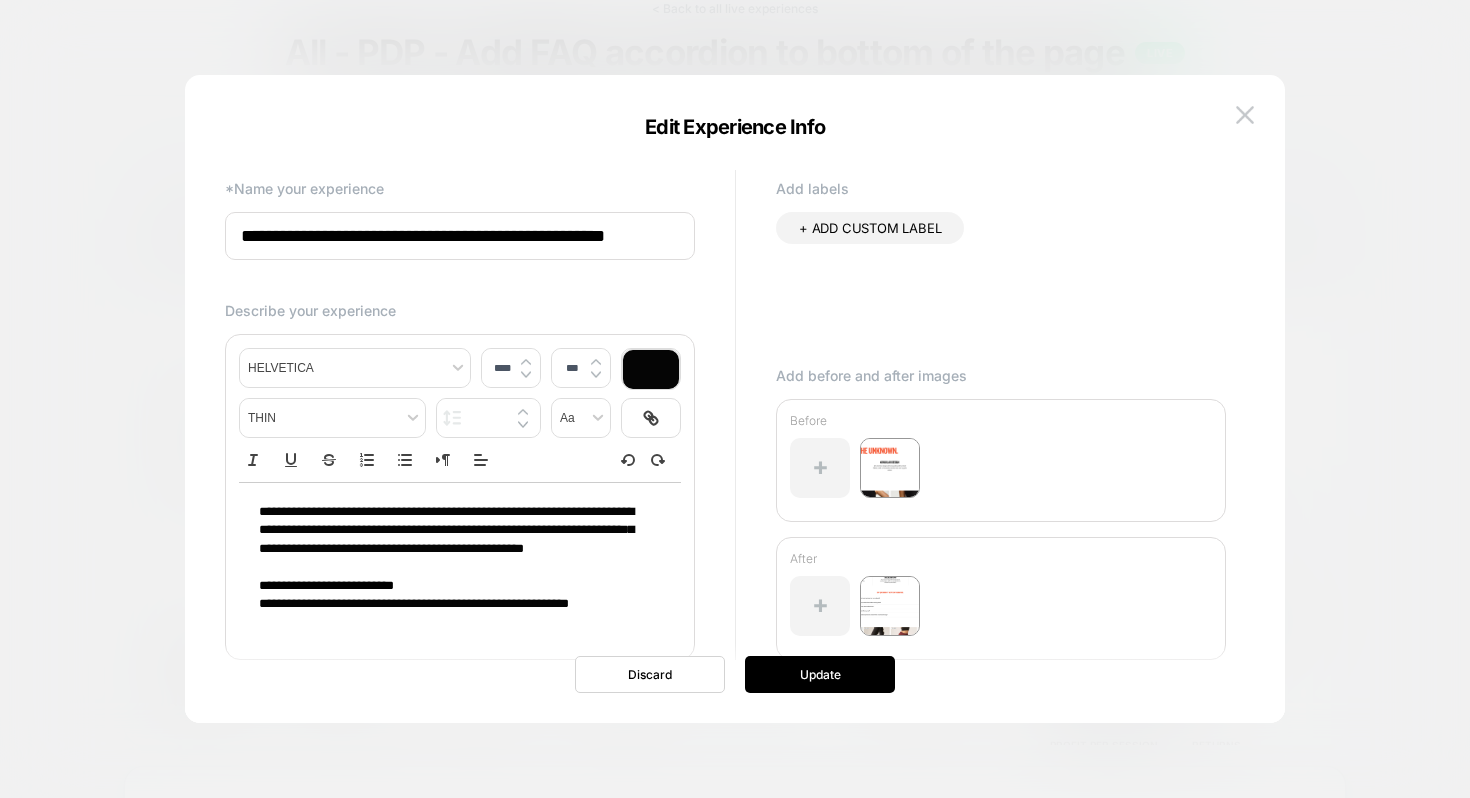 drag, startPoint x: 330, startPoint y: 572, endPoint x: 259, endPoint y: 524, distance: 85.70297 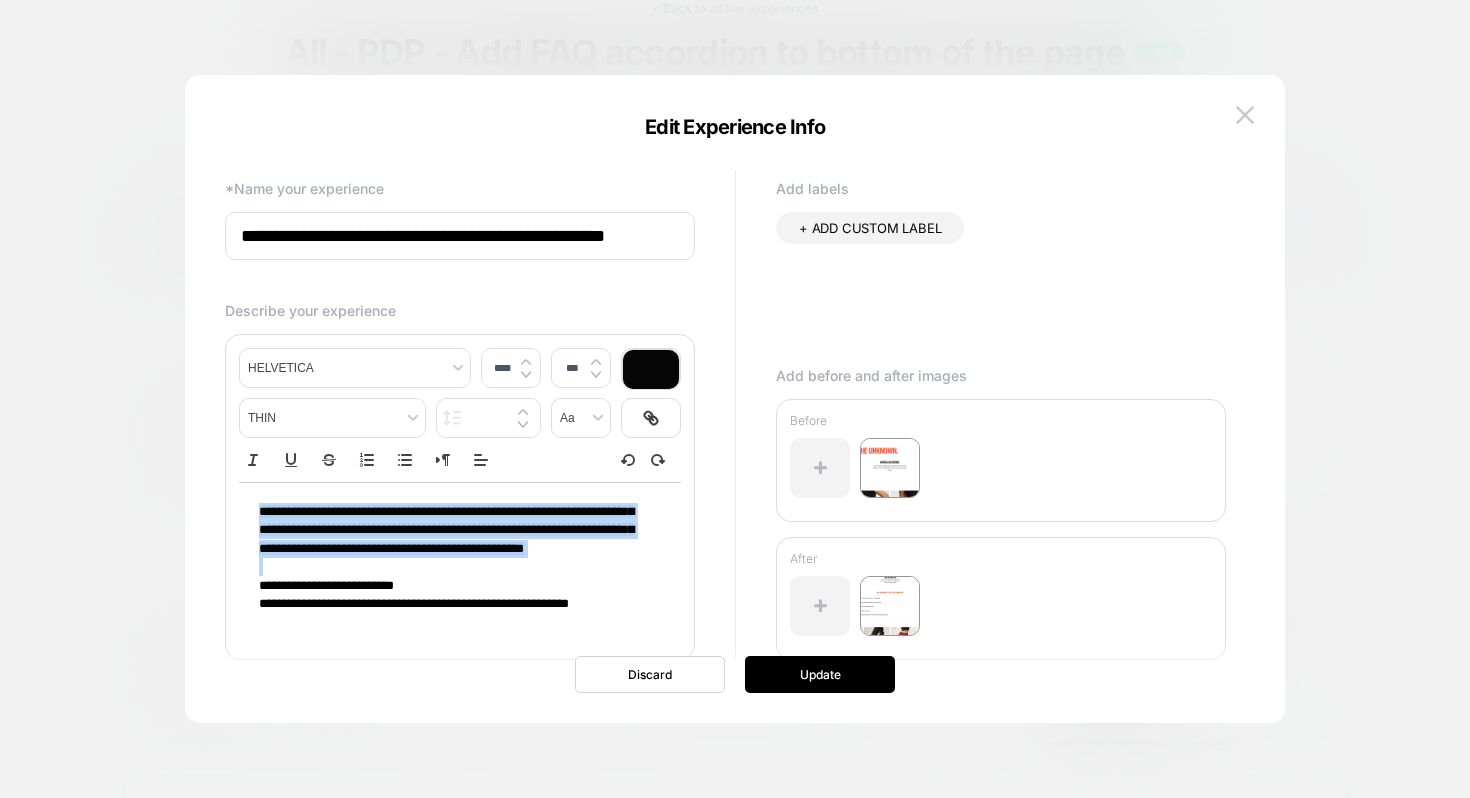 drag, startPoint x: 259, startPoint y: 510, endPoint x: 356, endPoint y: 578, distance: 118.46096 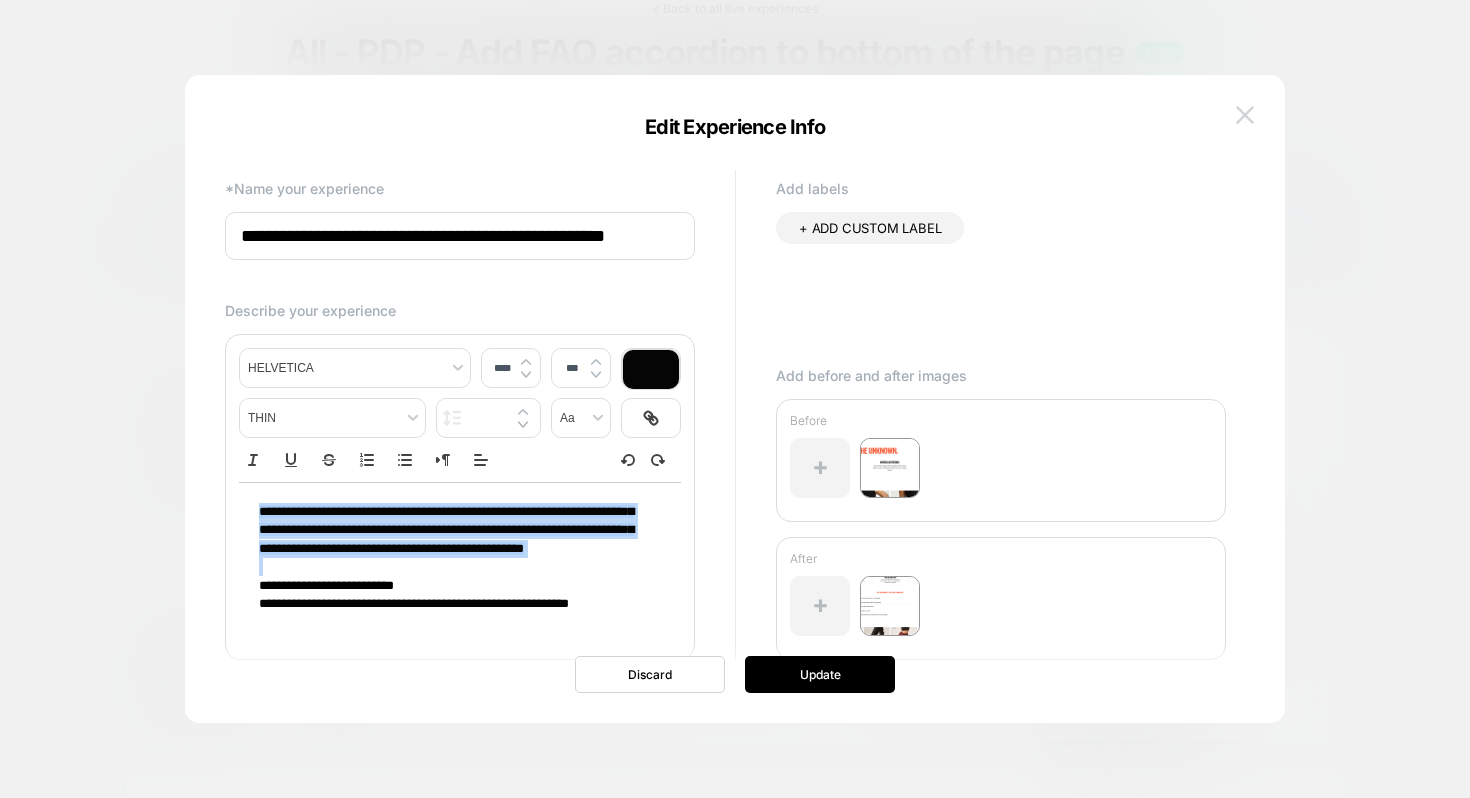 click at bounding box center (1245, 114) 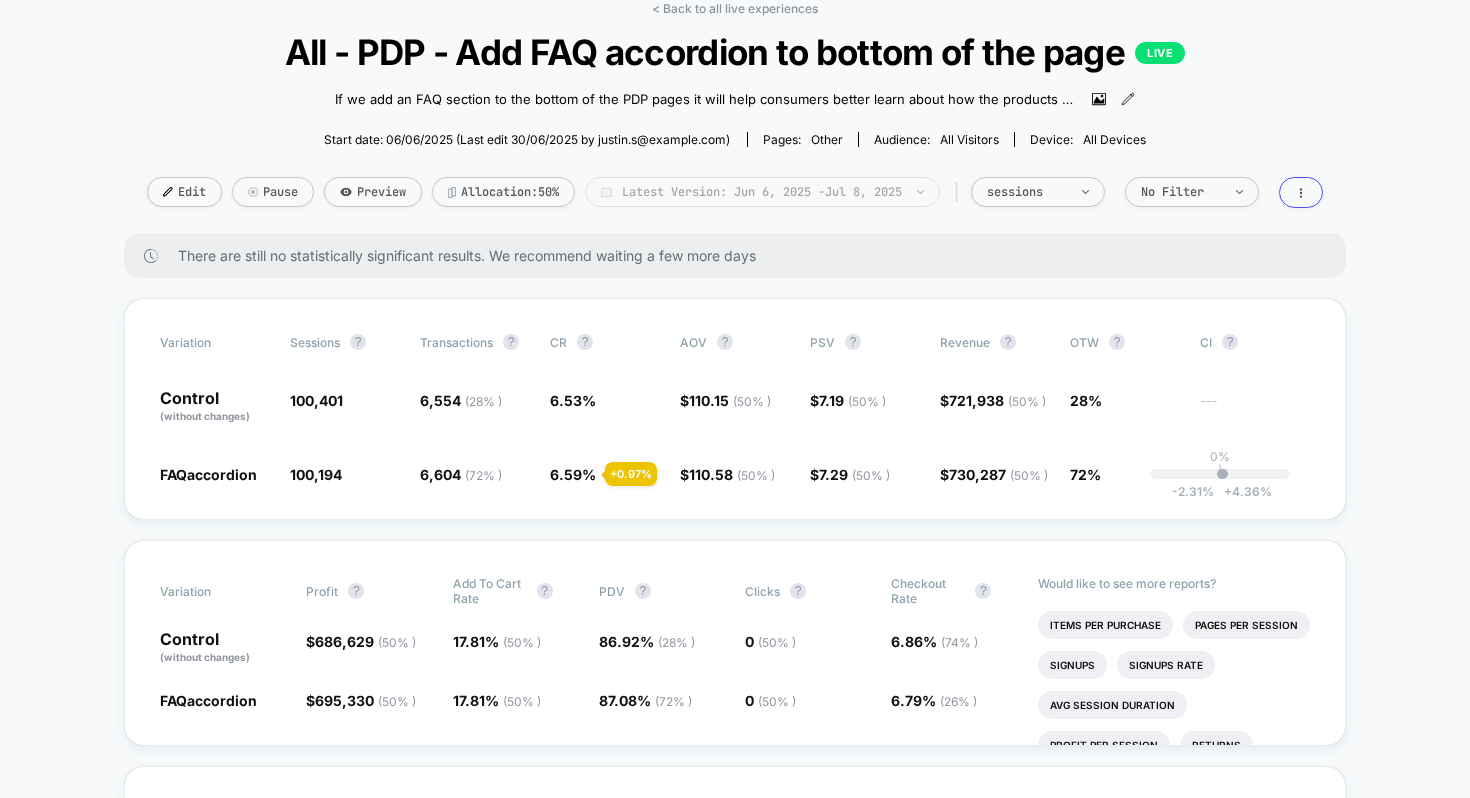 click on "Latest Version:     Jun 6, 2025    -    Jul 8, 2025" at bounding box center [762, 192] 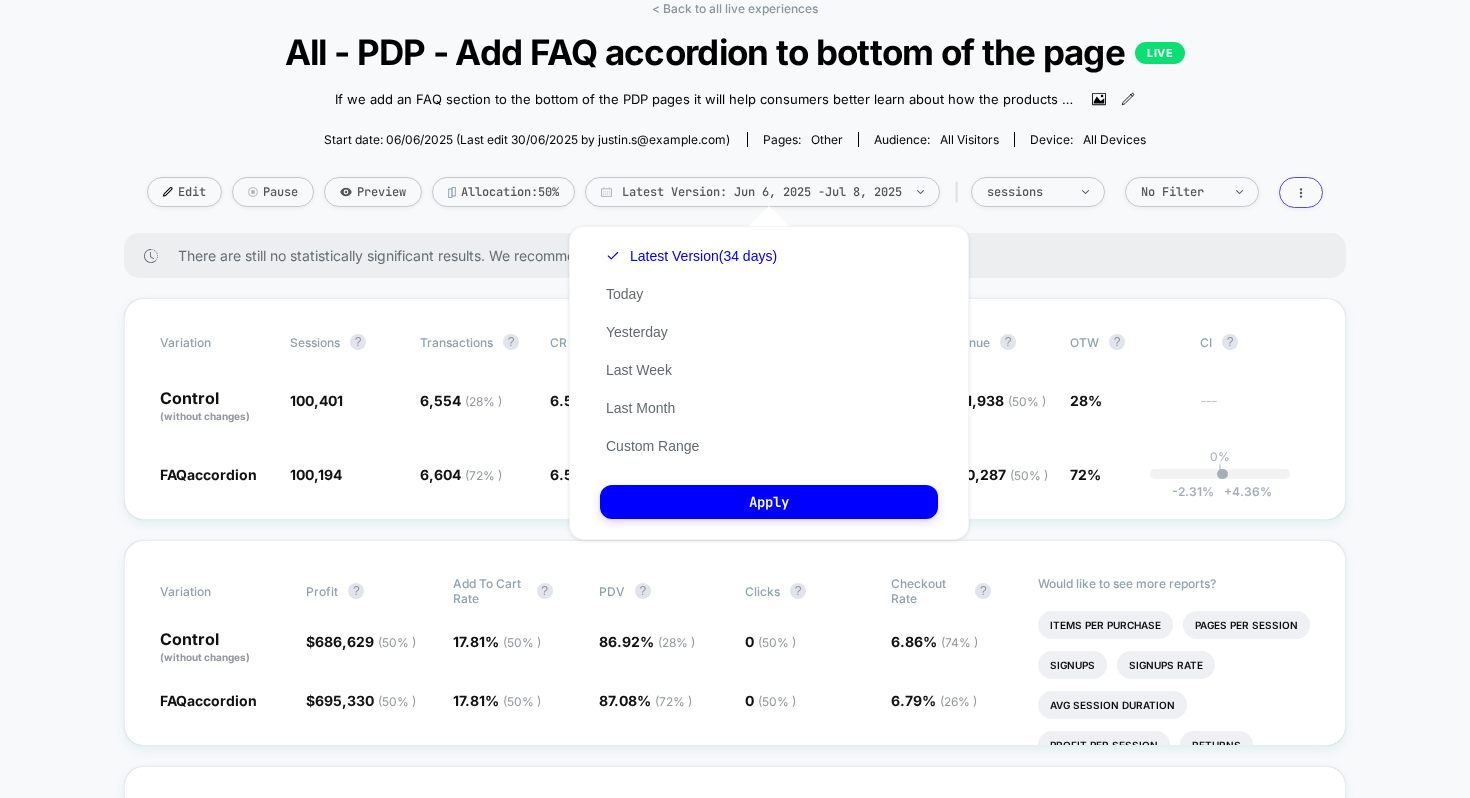click on "< Back to all live experiences  All - PDP - Add FAQ accordion to bottom of the page  LIVE If we add an FAQ section to the bottom of the PDP pages it will help consumers better learn about how the products works as well as providing us key info on what information is missing from the PDP page 30/06/25 - Fixed Clarity JS 17/06/2025 - Added Clarity JS for heatmapping and segmentation Click to view images Click to edit experience details If we add an FAQ section to the bottom of the PDP pages it will help consumers better learn about how the products works as well as providing us key info on what information is missing from the PDP page30/06/25 - Fixed Clarity JS17/06/2025 - Added Clarity JS for heatmapping and segmentation Start date: 06/06/2025 (Last edit 30/06/2025 by justin.s@example.com) Pages: other Audience: All Visitors Device: all devices Edit Pause  Preview Allocation:  50% Latest Version:     Jun 6, 2025    -    Jul 8, 2025 |   sessions   No Filter Variation Sessions ? Transactions ? CR ? AOV ? PSV ? ?" at bounding box center (735, 3391) 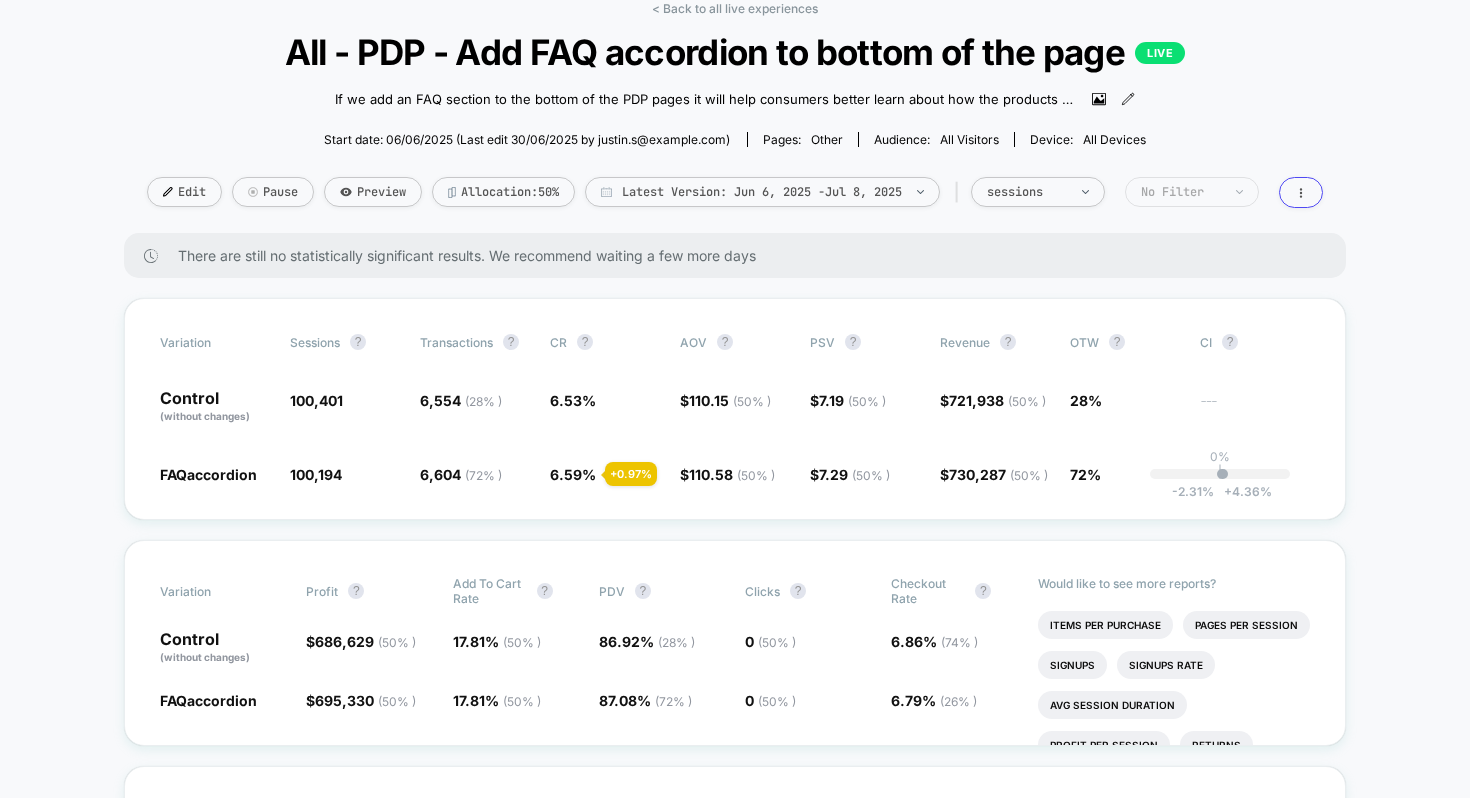 click on "No Filter" at bounding box center [1038, 192] 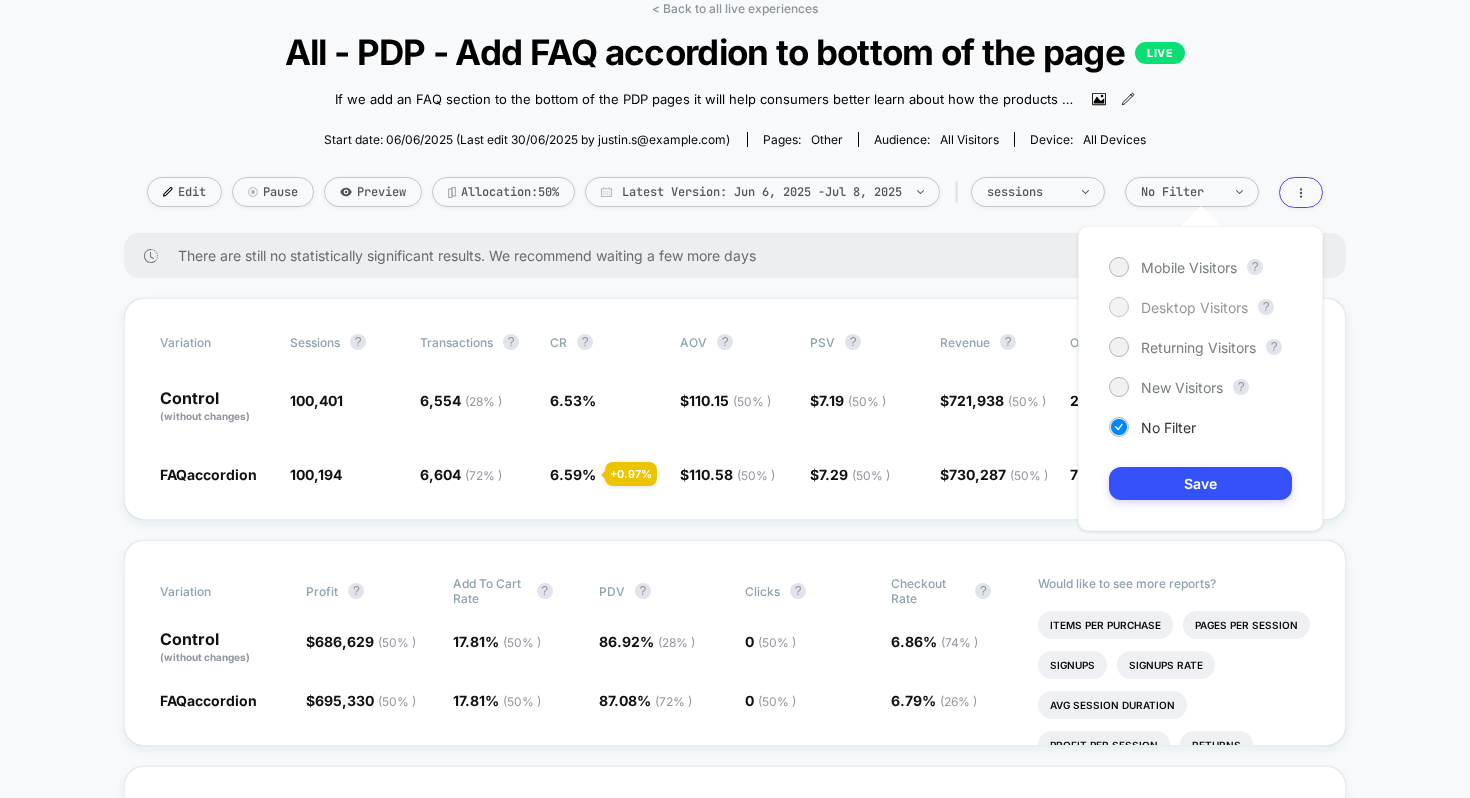 click on "Desktop Visitors" at bounding box center [1189, 267] 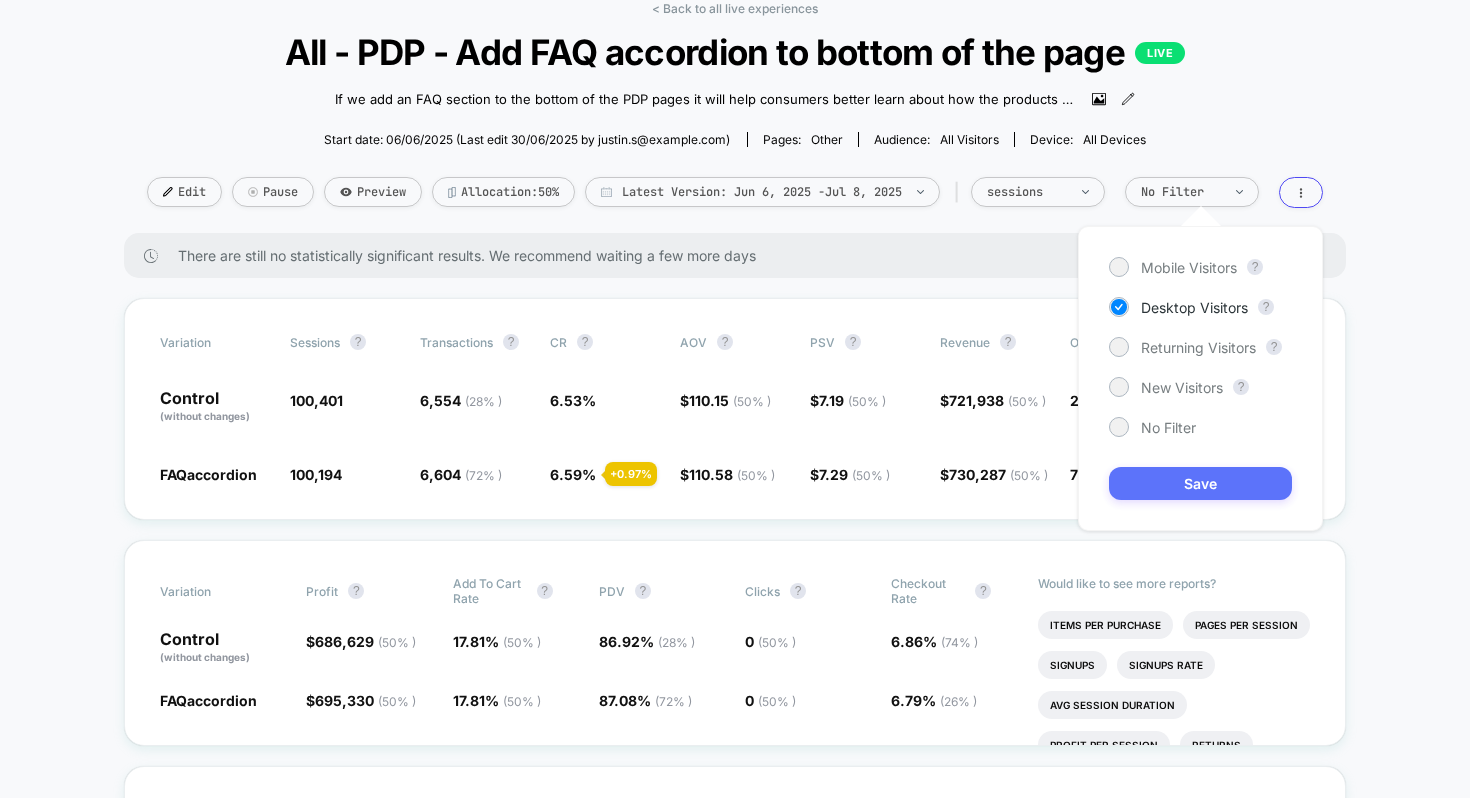 click on "Save" at bounding box center (1200, 483) 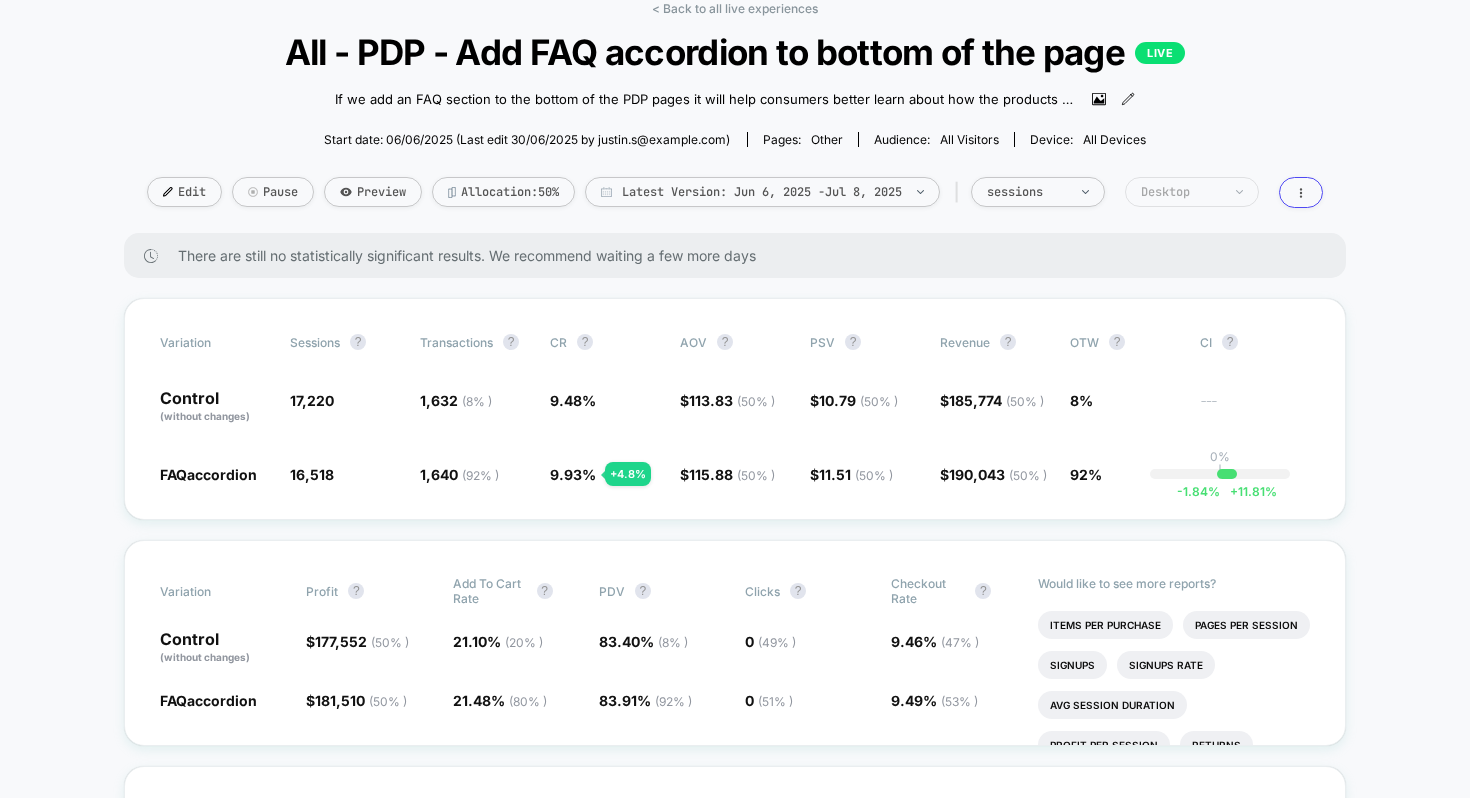 click on "Desktop" at bounding box center [1038, 192] 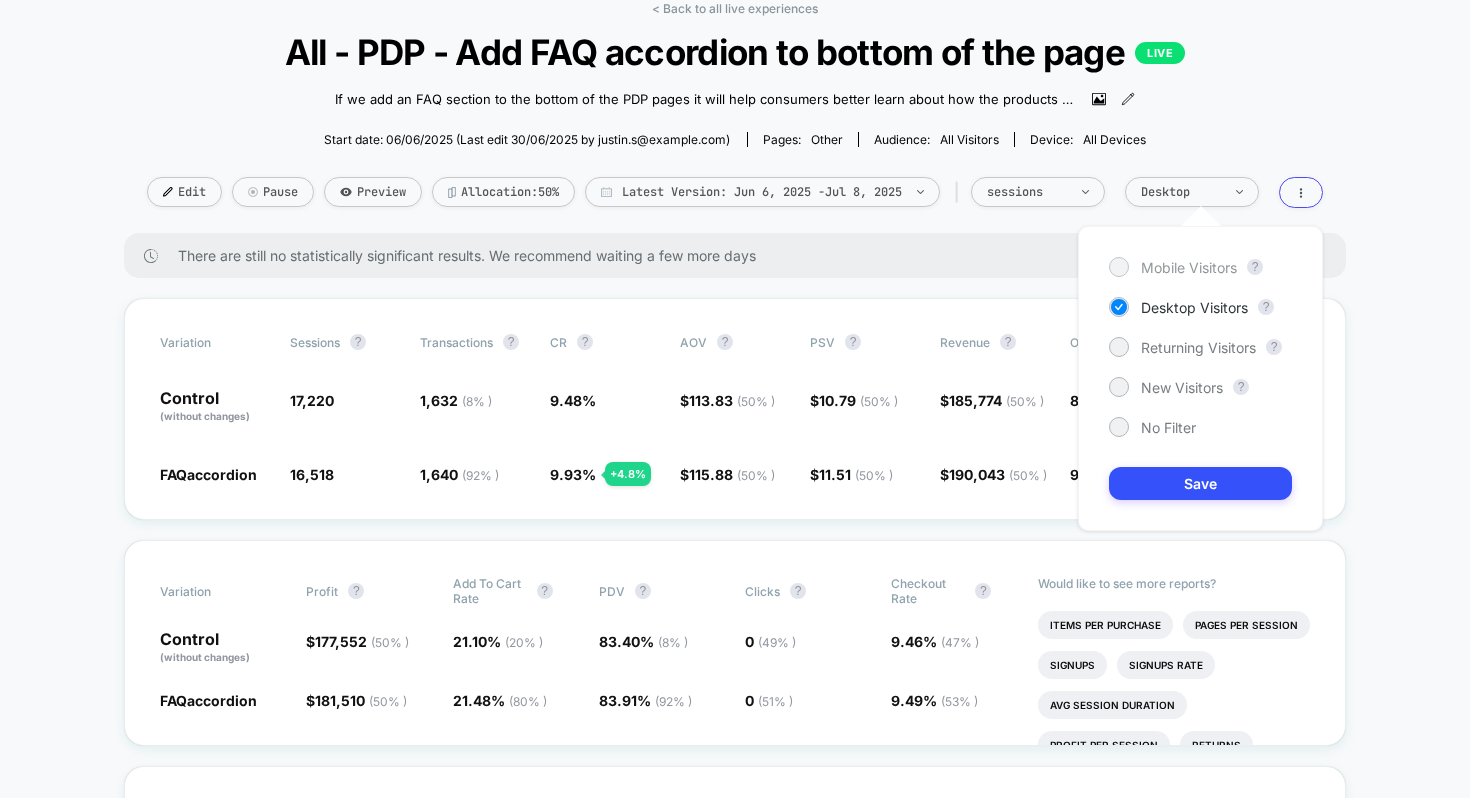 click on "Mobile Visitors" at bounding box center [1189, 267] 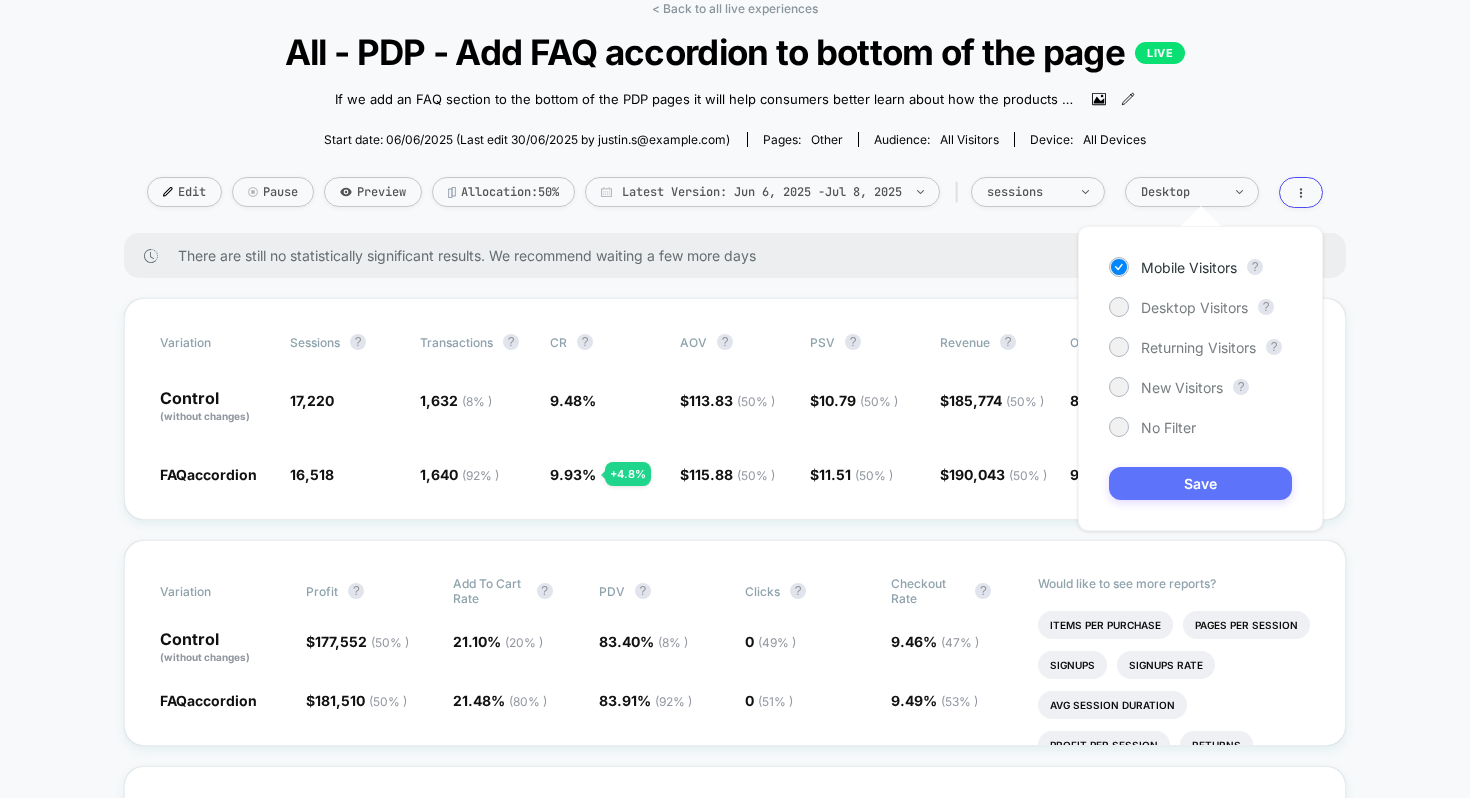 click on "Save" at bounding box center (1200, 483) 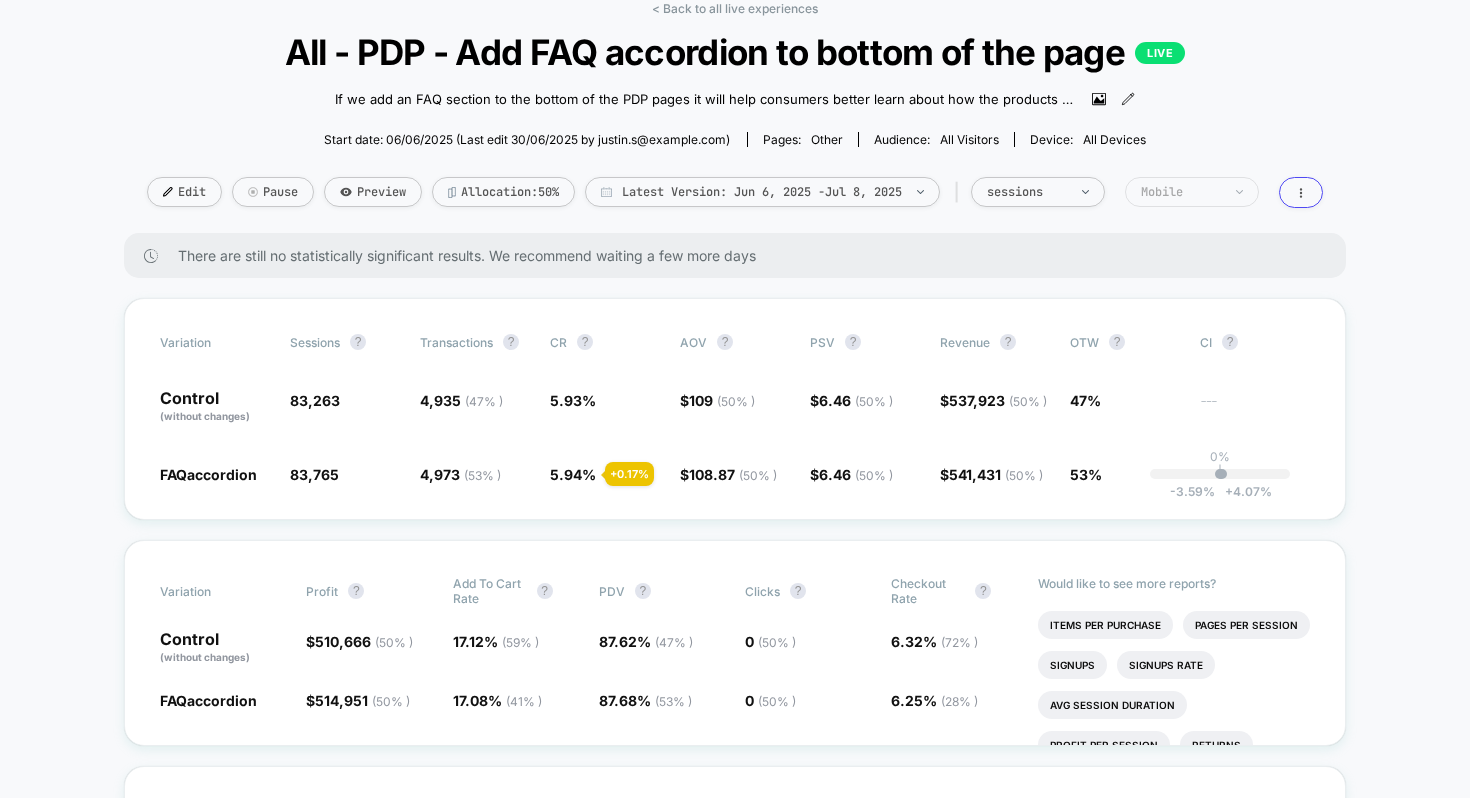 click on "Mobile" at bounding box center (1027, 192) 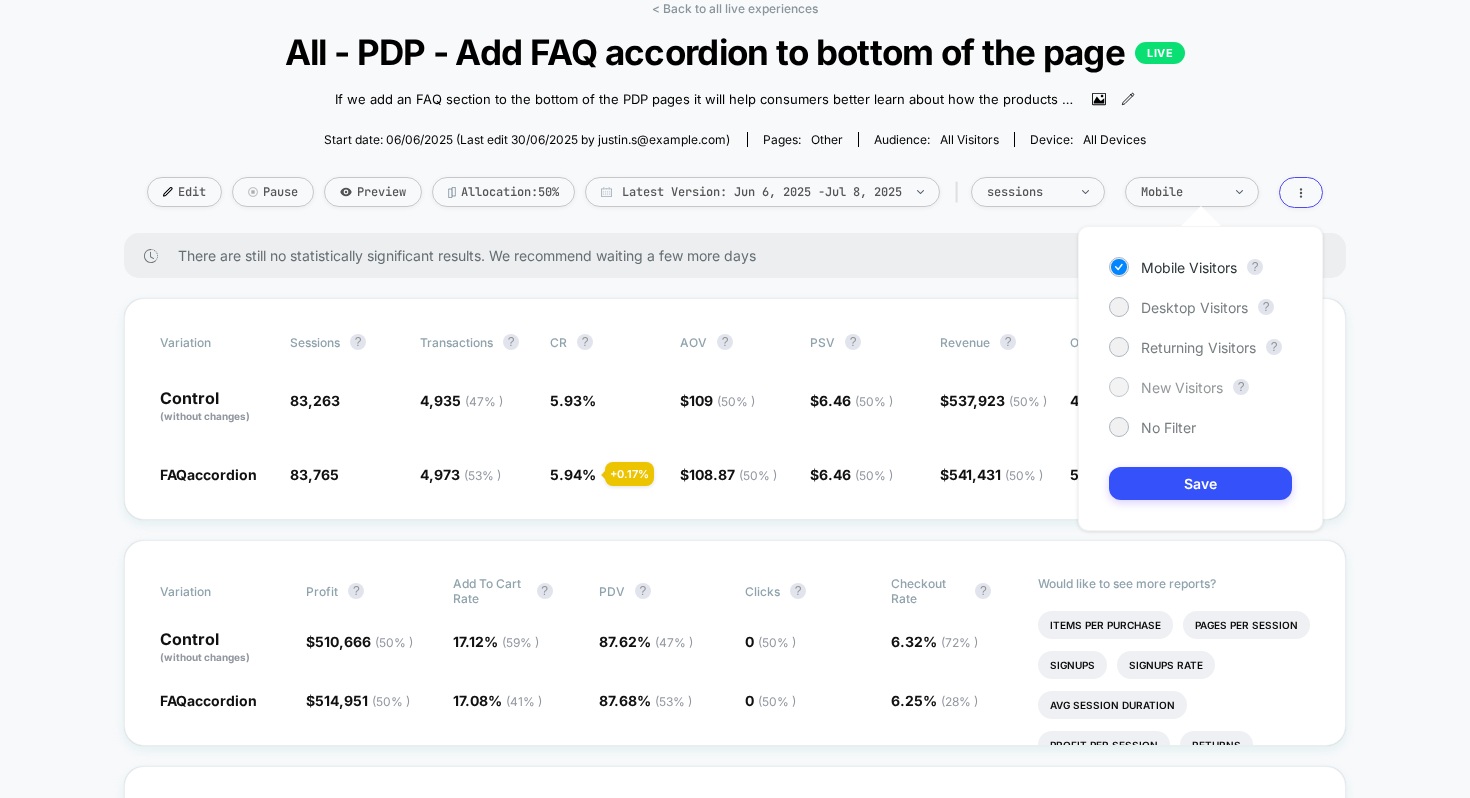 click on "New Visitors" at bounding box center (1194, 307) 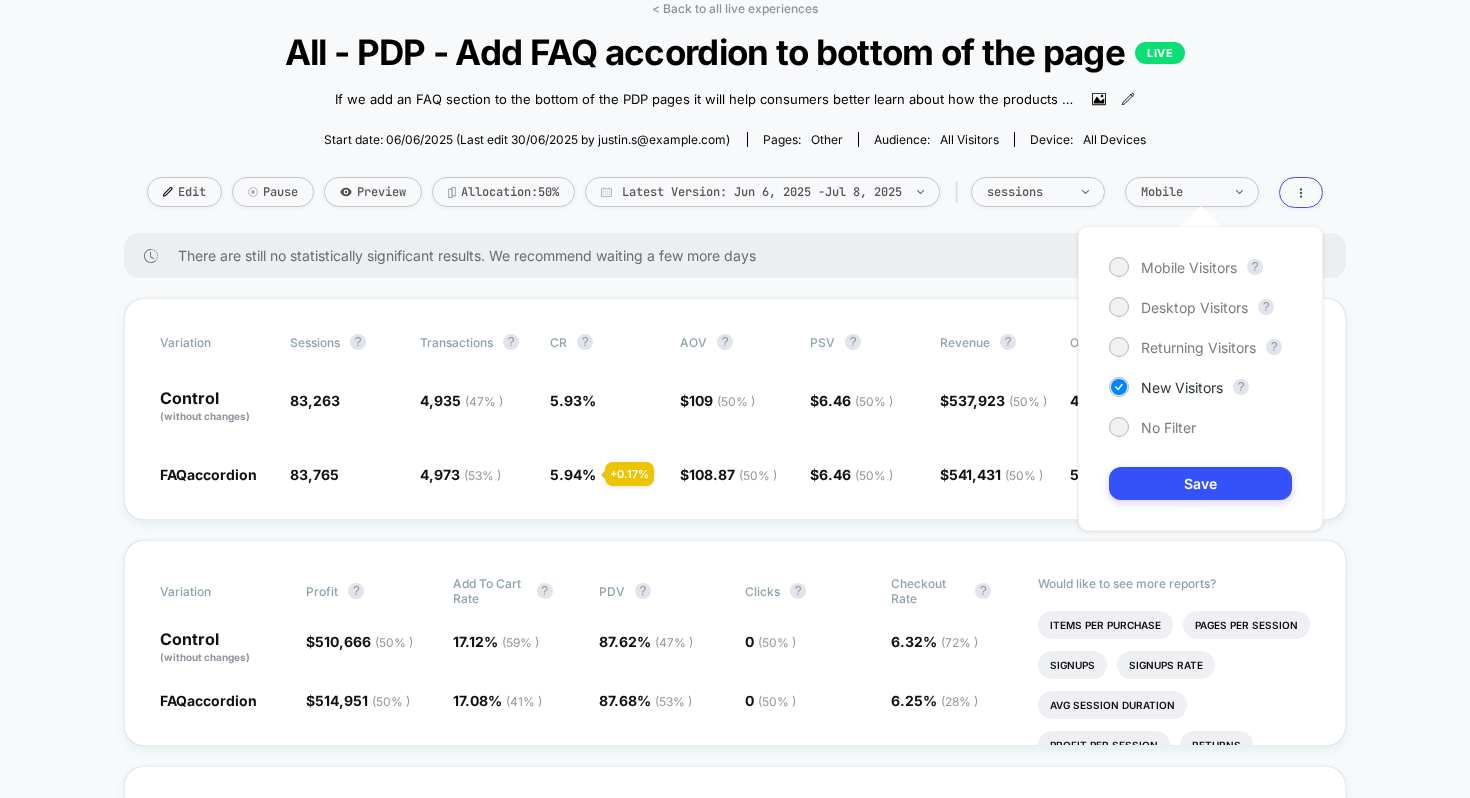click on "Mobile Visitors ? Desktop Visitors ? Returning Visitors ? New Visitors ? No Filter Save" at bounding box center (1200, 378) 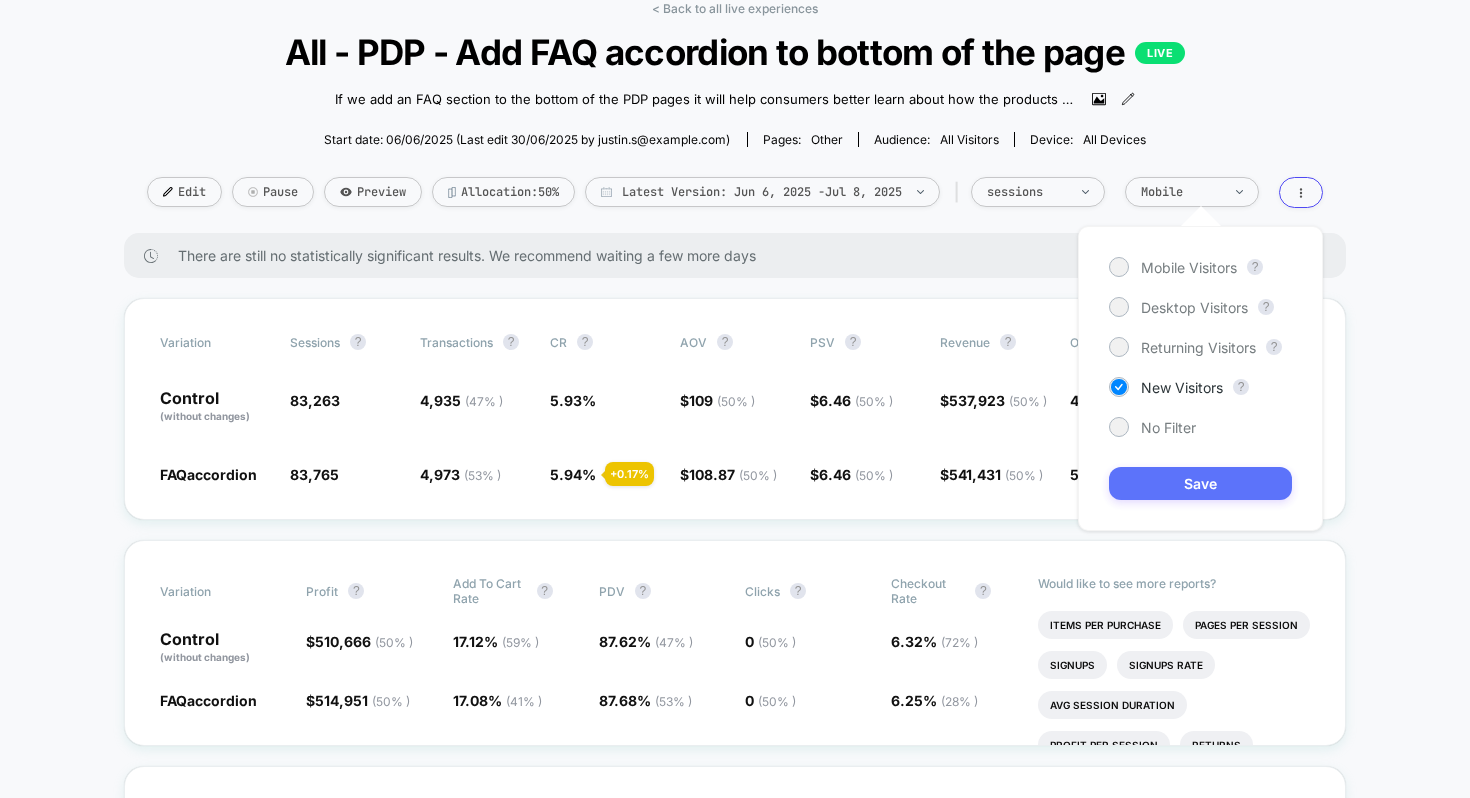 click on "Save" at bounding box center [1200, 483] 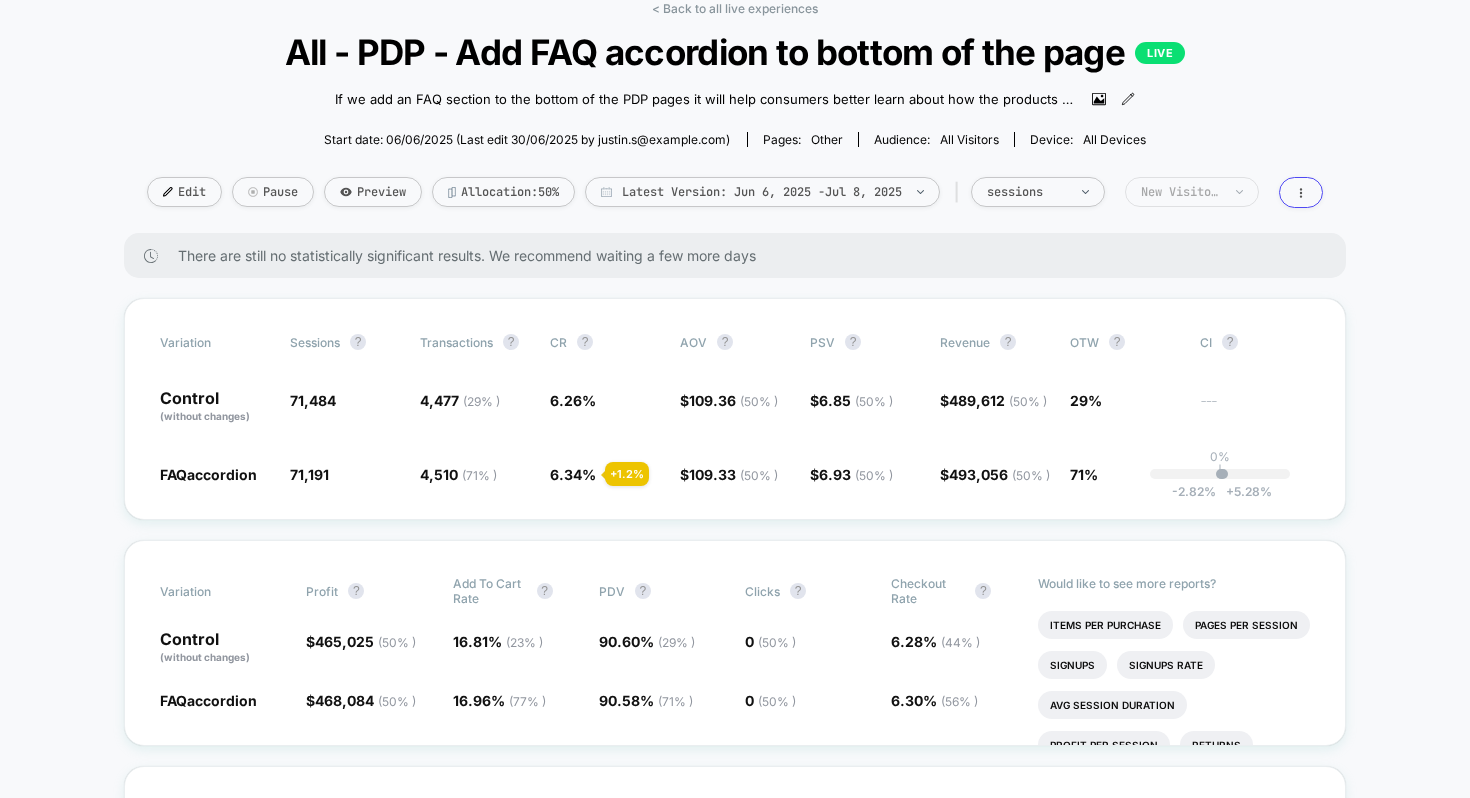 click on "New Visitors" at bounding box center [1027, 192] 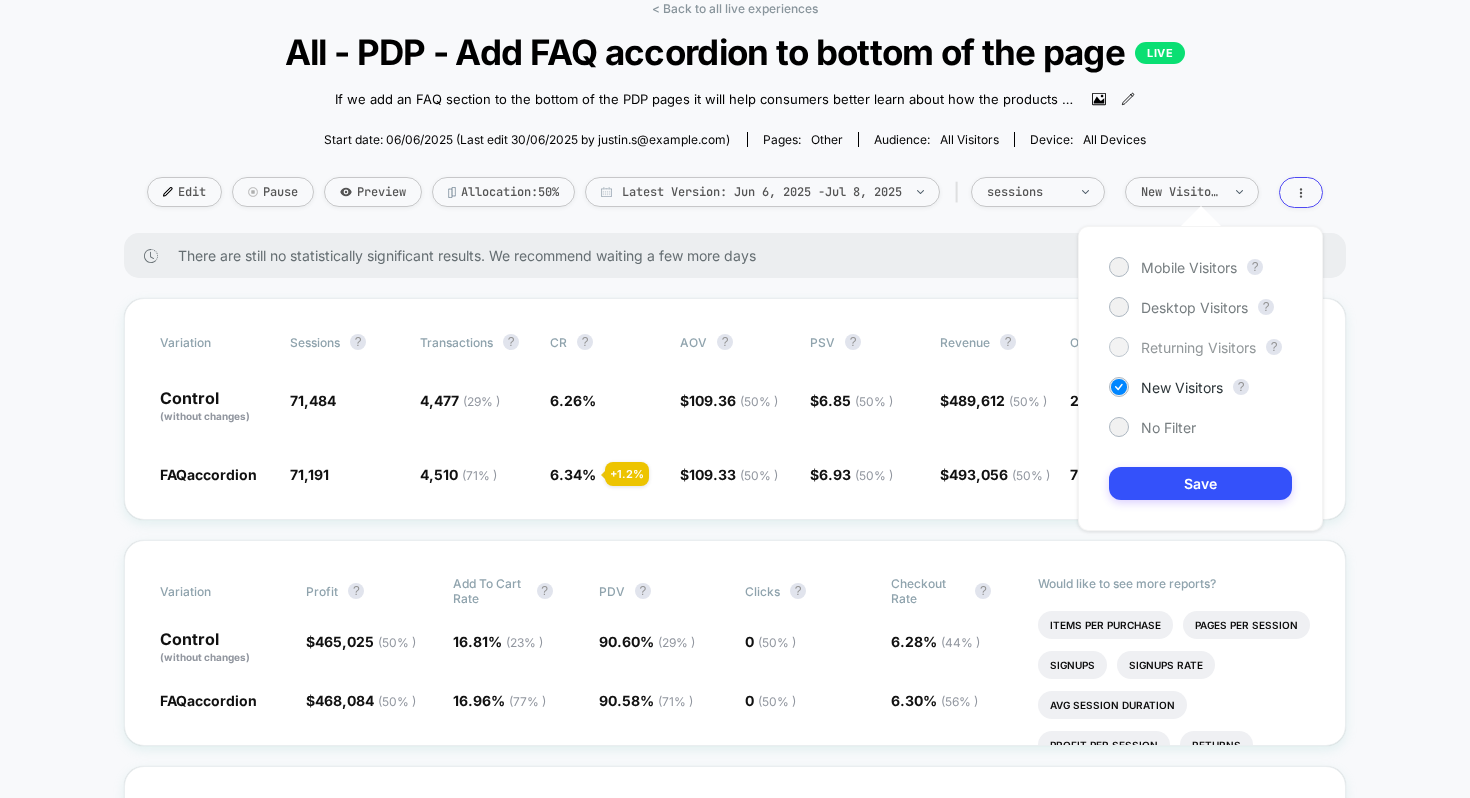 click on "Returning Visitors" at bounding box center (1189, 267) 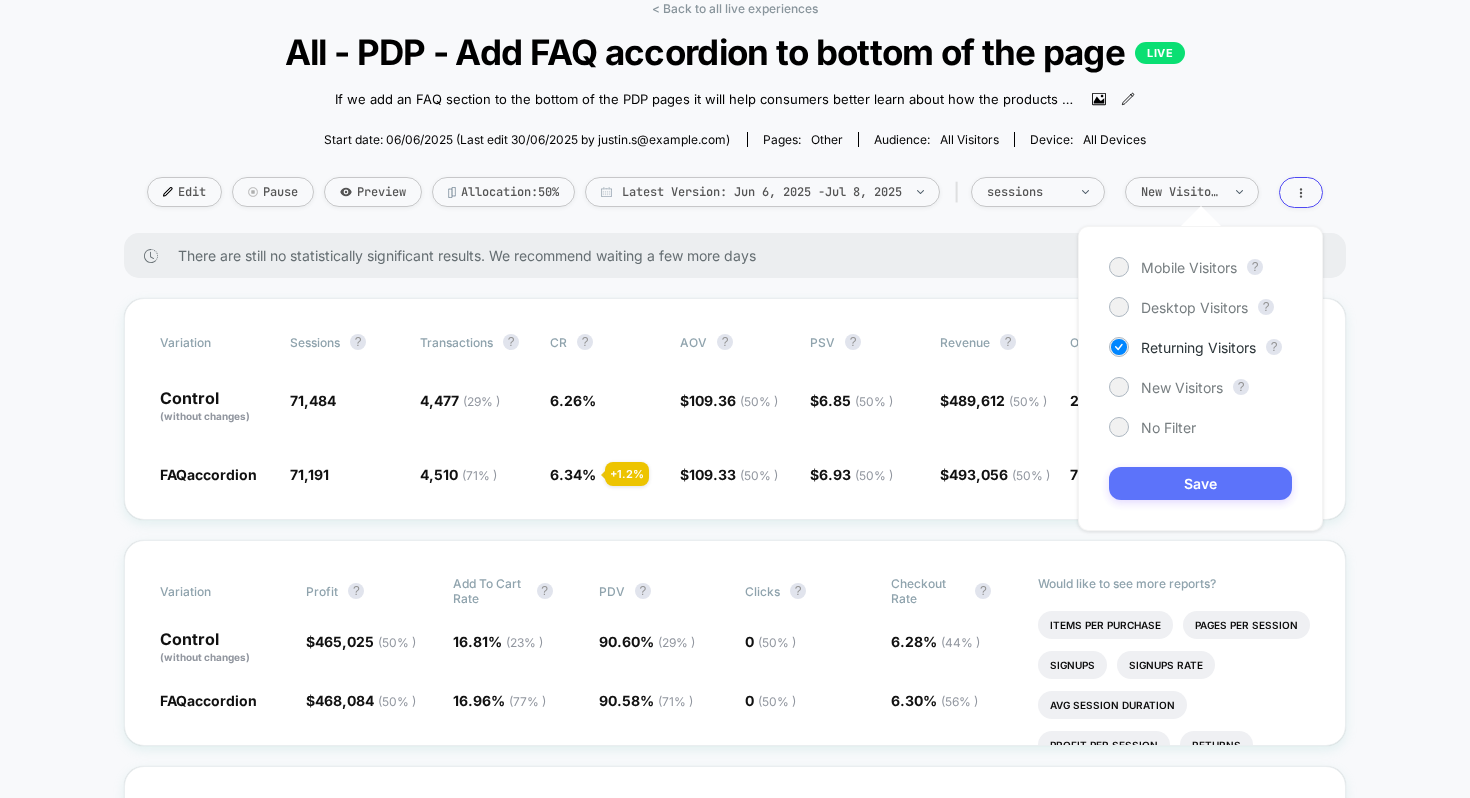 click on "Save" at bounding box center (1200, 483) 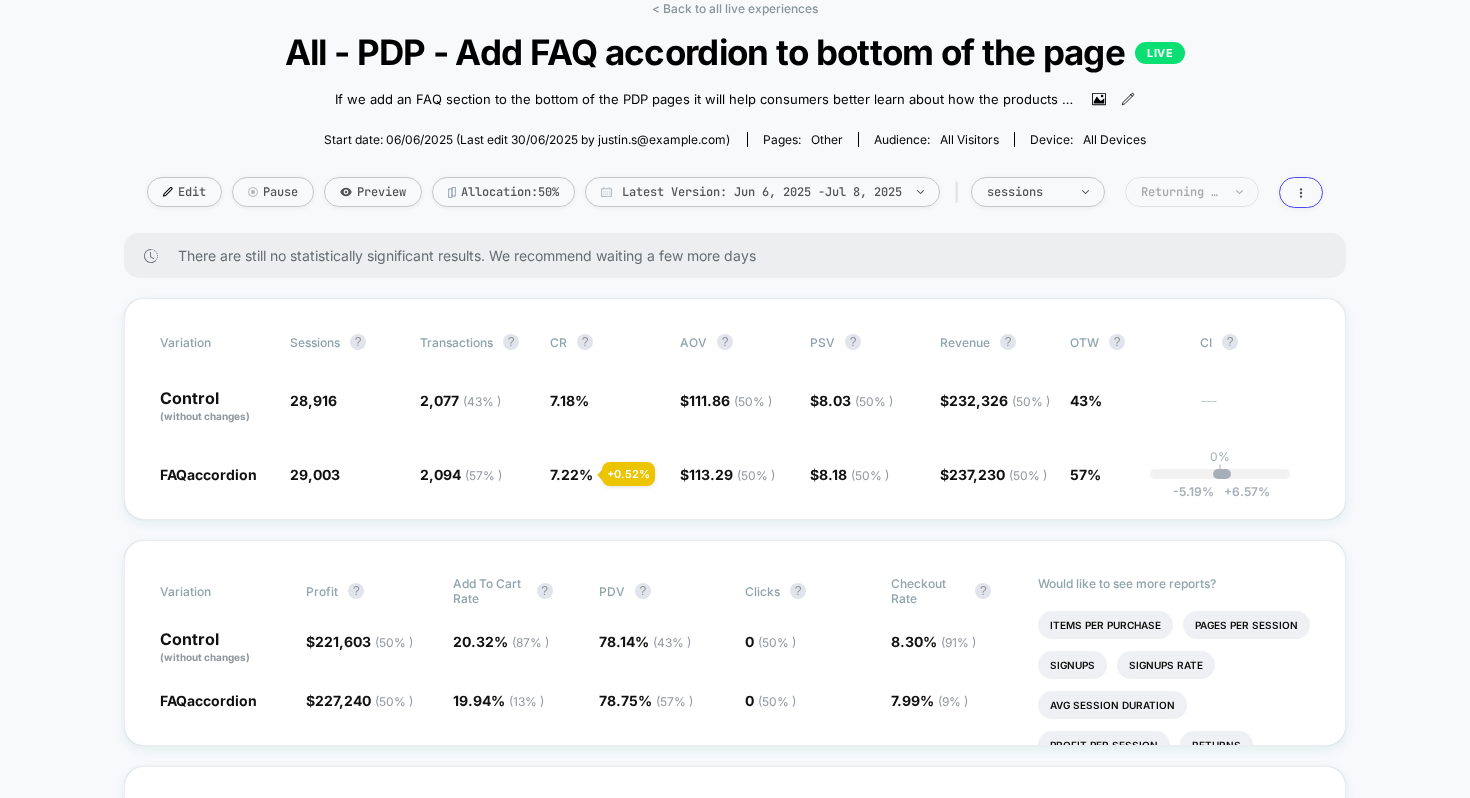 click on "Returning Visitors" at bounding box center [1027, 192] 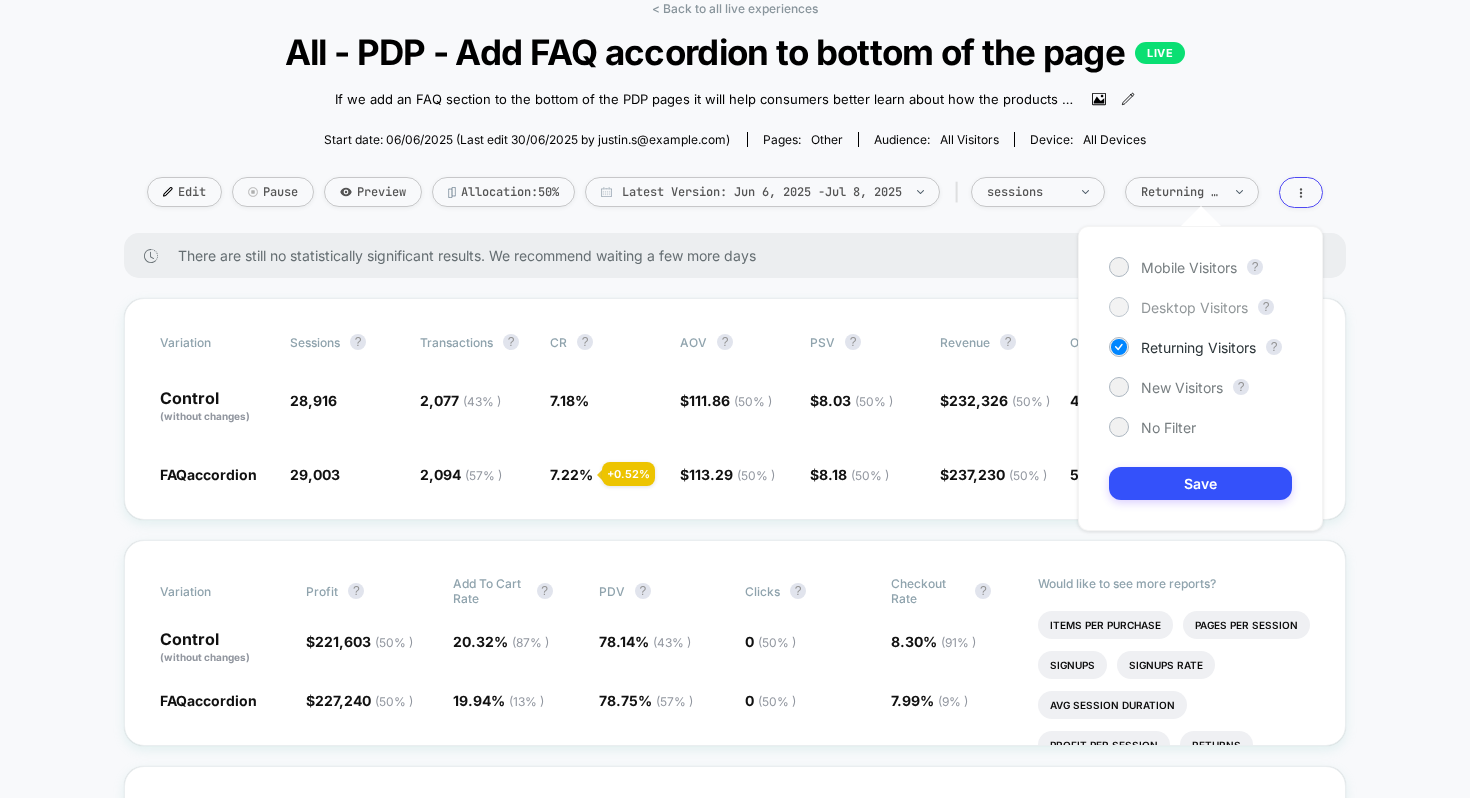 click on "Desktop Visitors" at bounding box center [1189, 267] 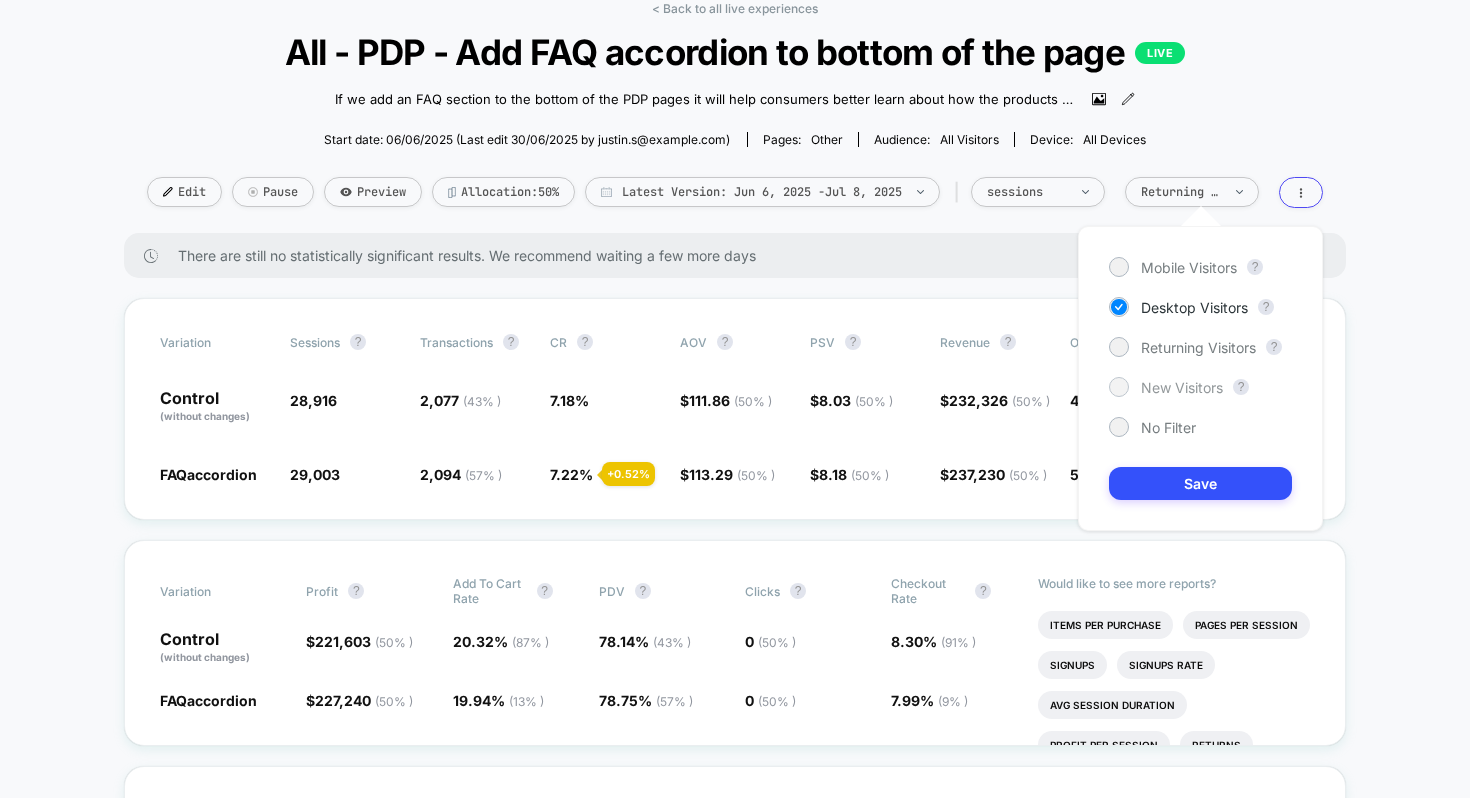 click on "New Visitors" at bounding box center [1189, 267] 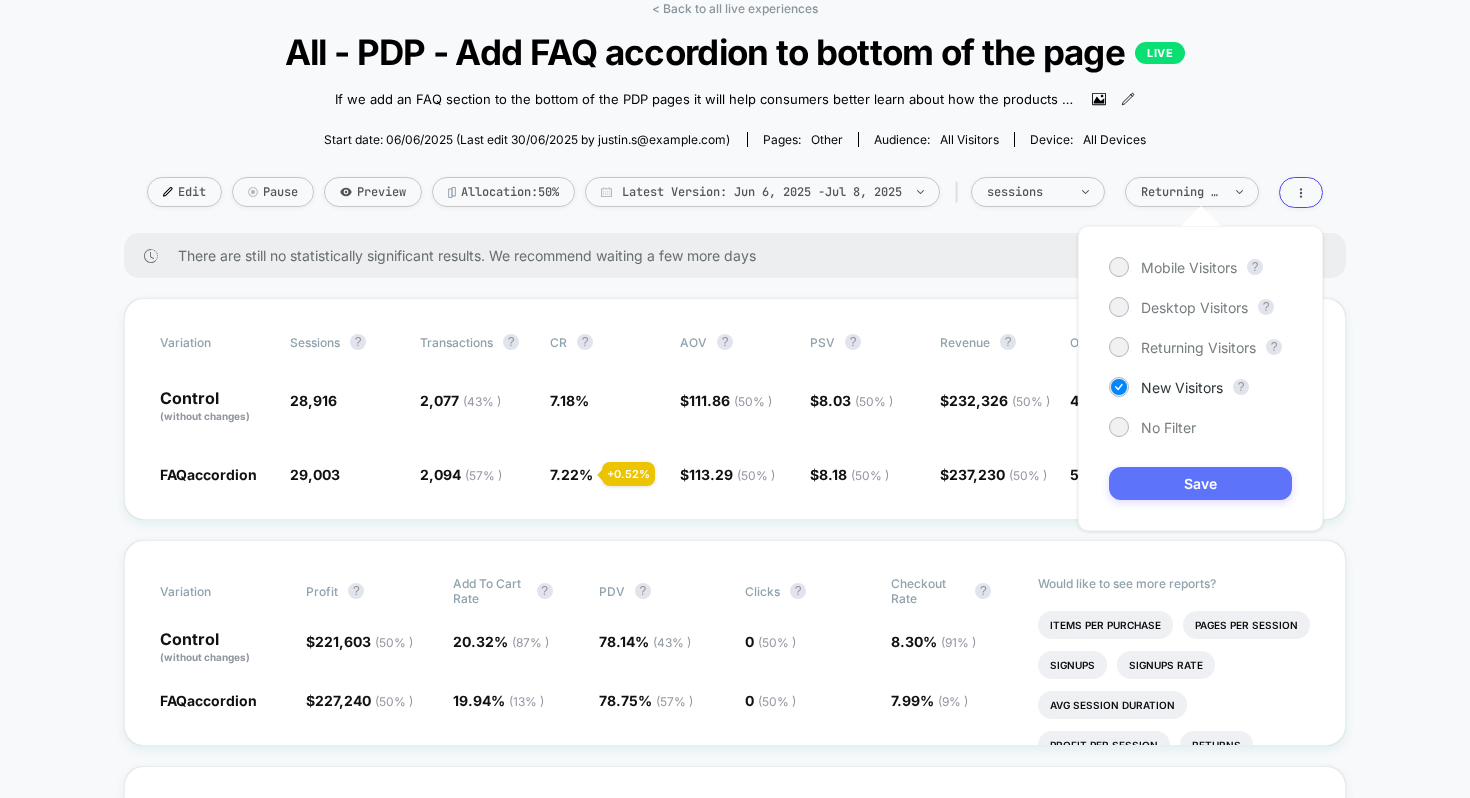 click on "Save" at bounding box center [1200, 483] 